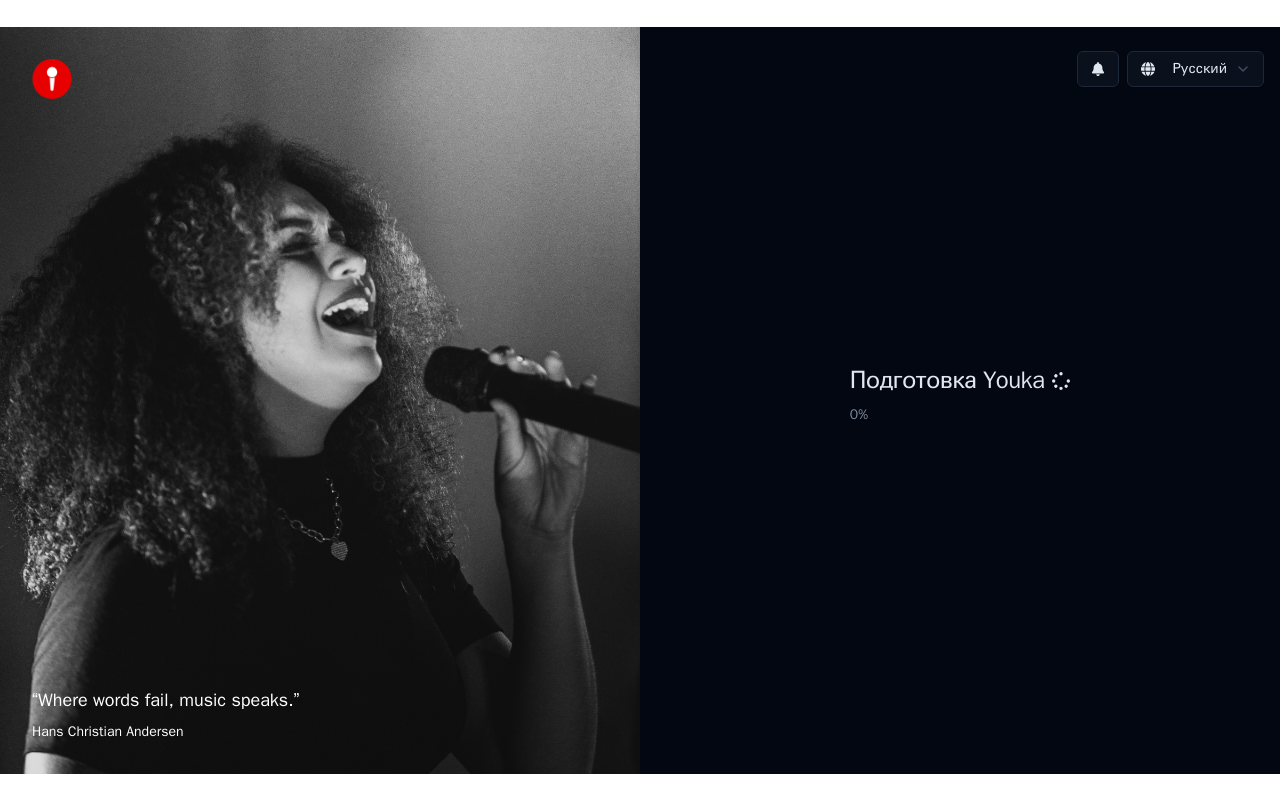scroll, scrollTop: 0, scrollLeft: 0, axis: both 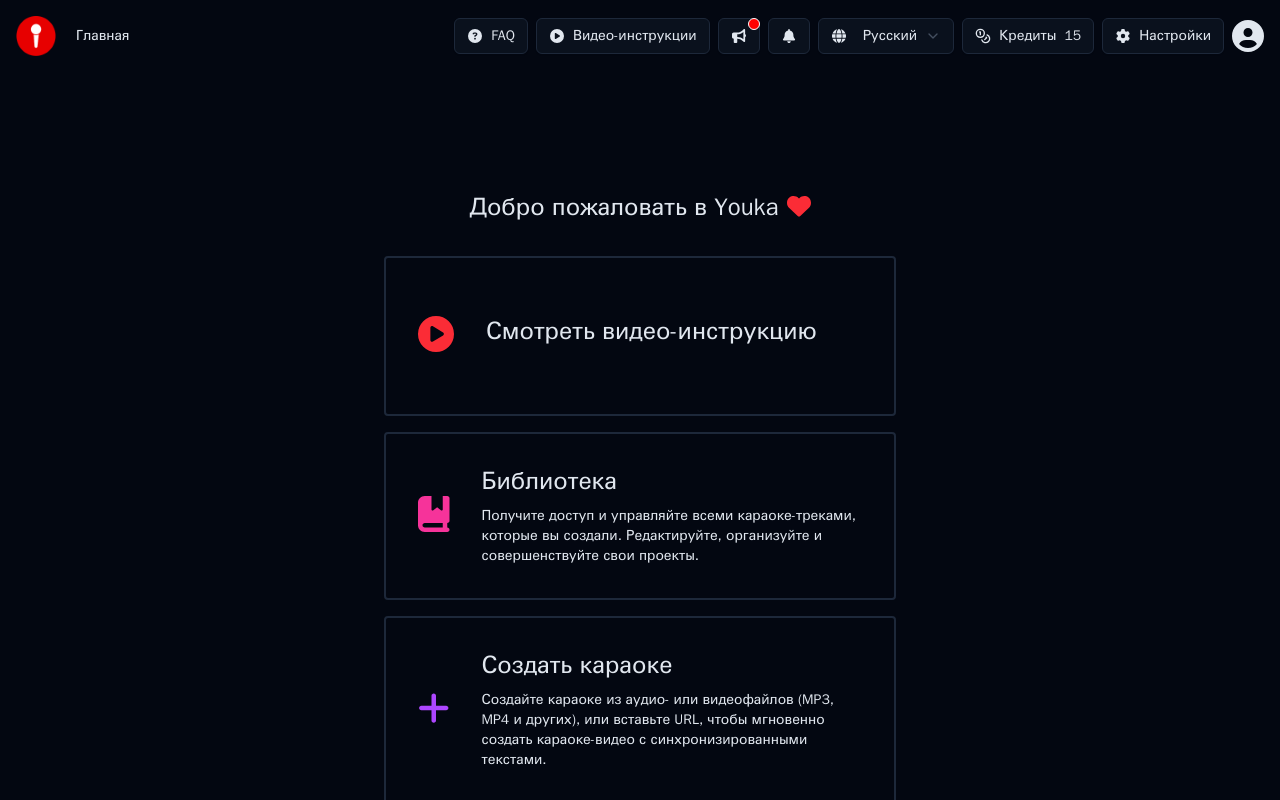 click on "Создать караоке" at bounding box center [672, 666] 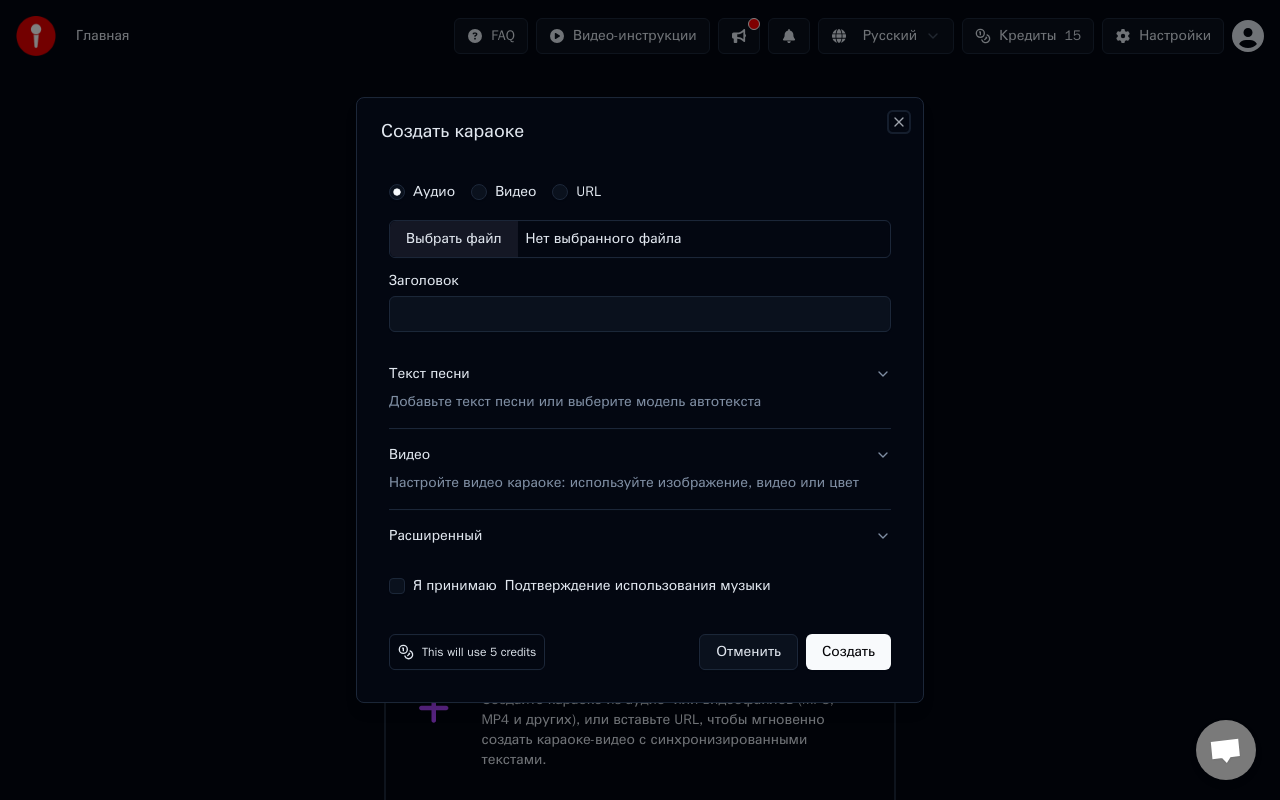 click on "Close" at bounding box center (899, 122) 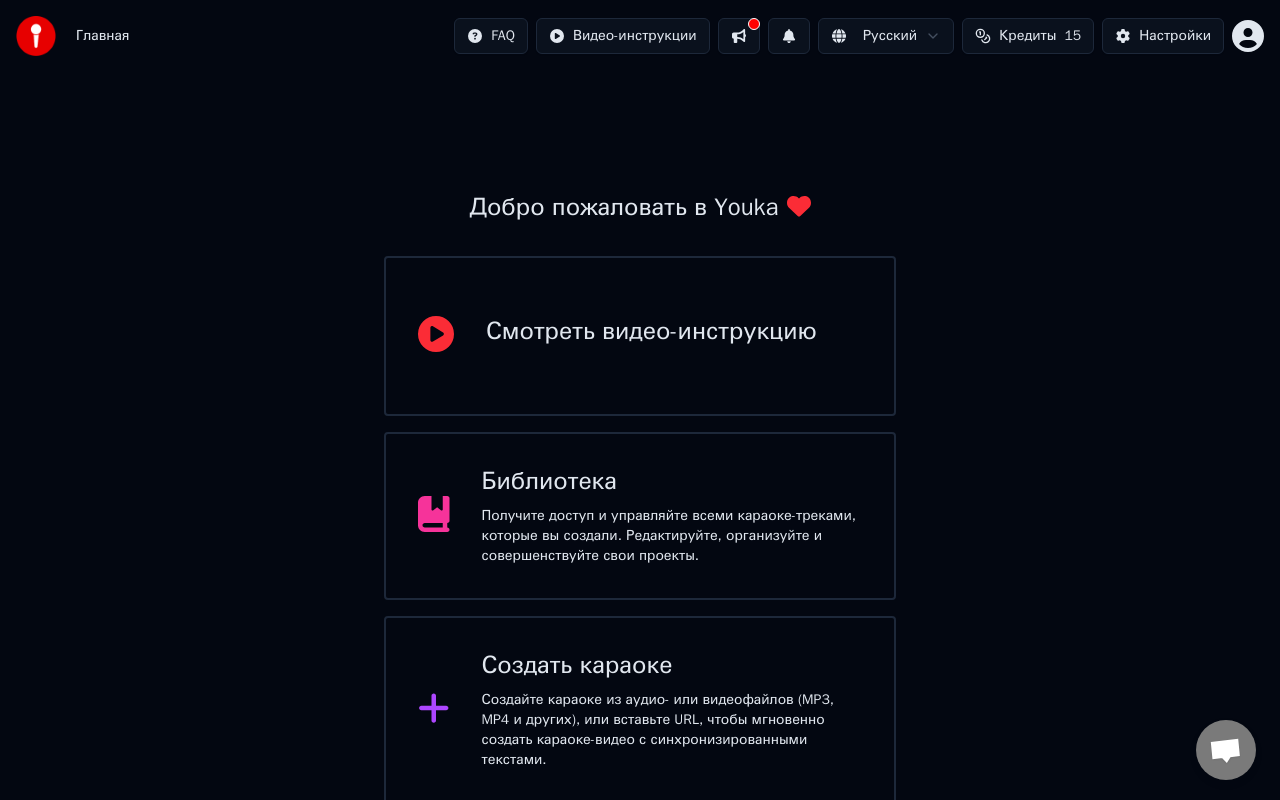 click on "Библиотека" at bounding box center [672, 482] 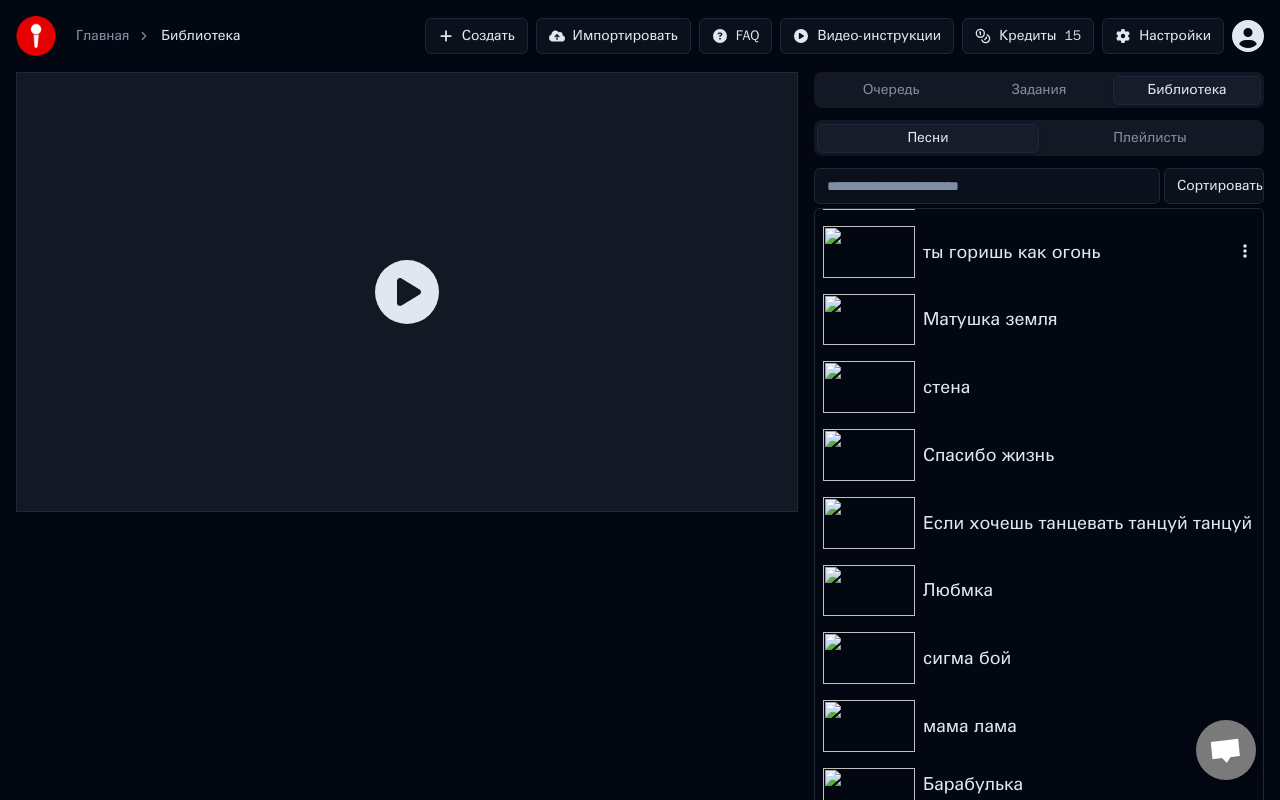 scroll, scrollTop: 79, scrollLeft: 0, axis: vertical 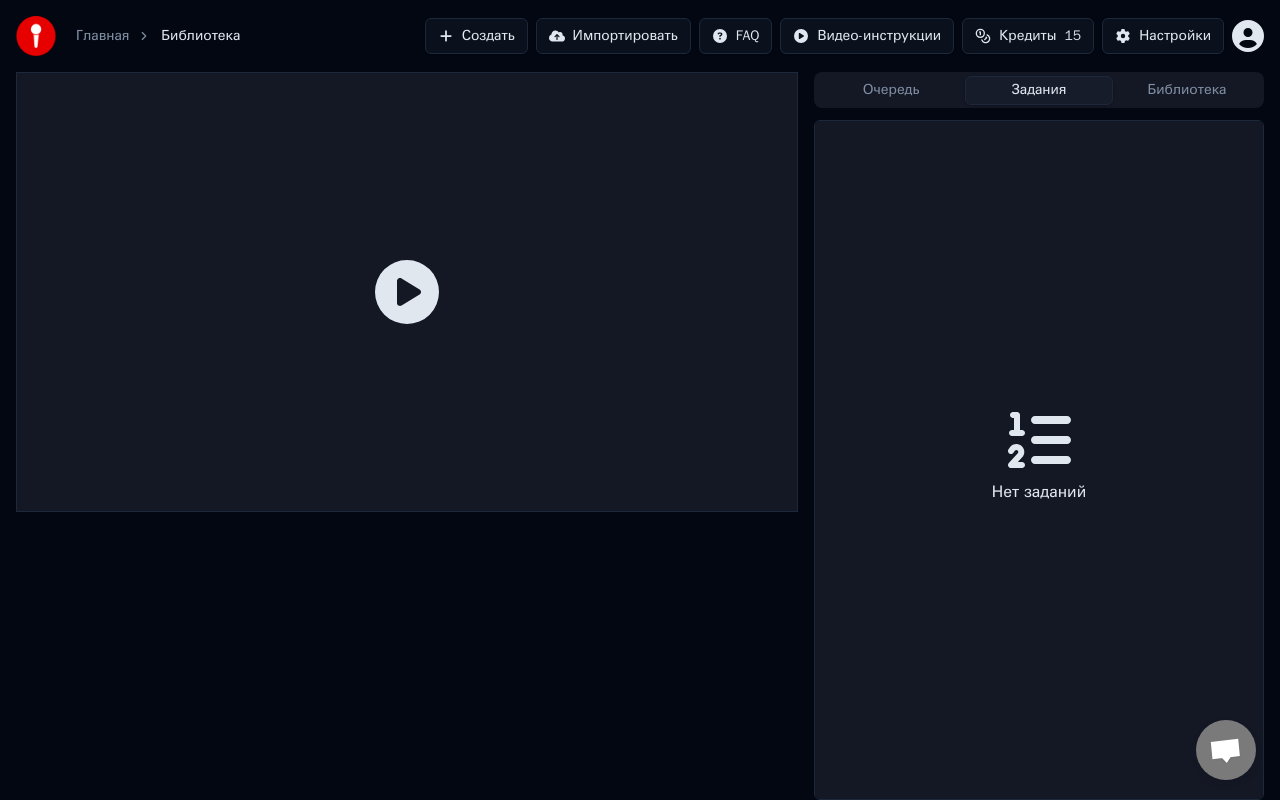 click on "Задания" at bounding box center (1039, 90) 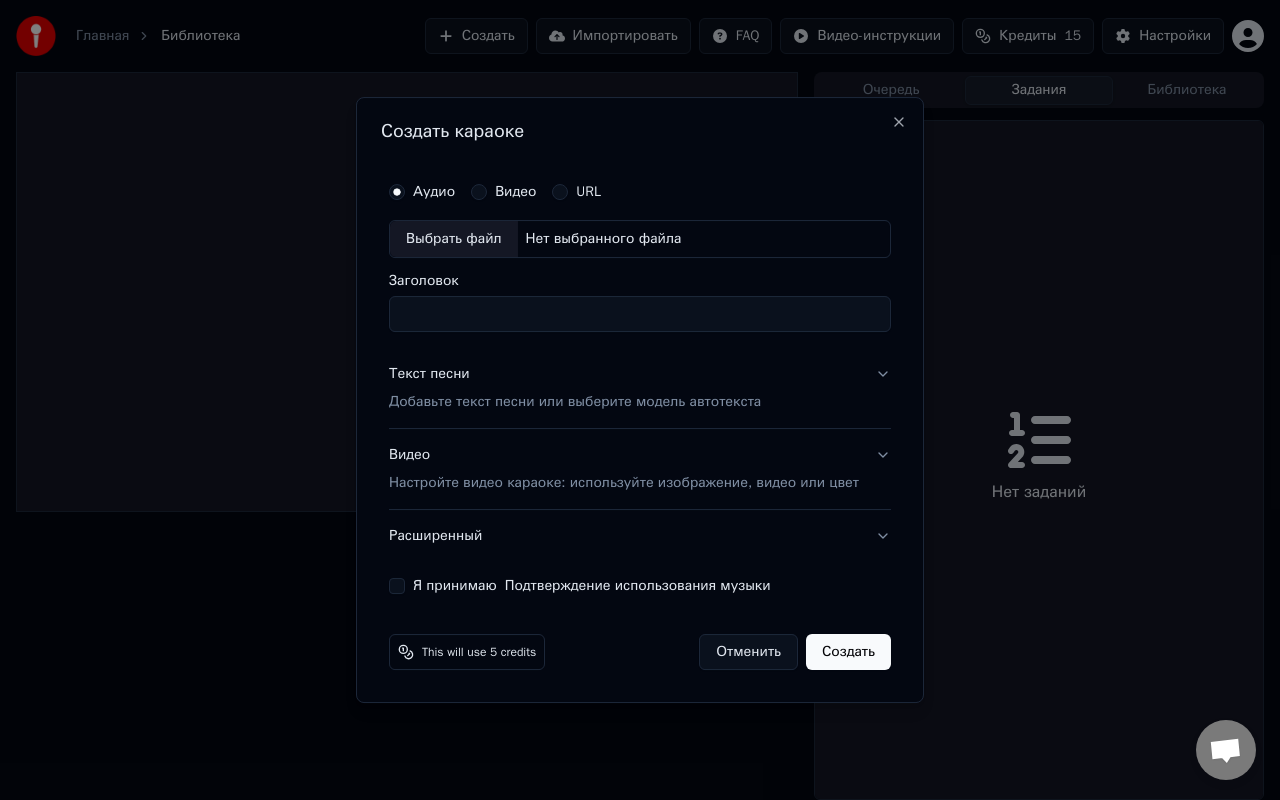 click on "Видео" at bounding box center [479, 192] 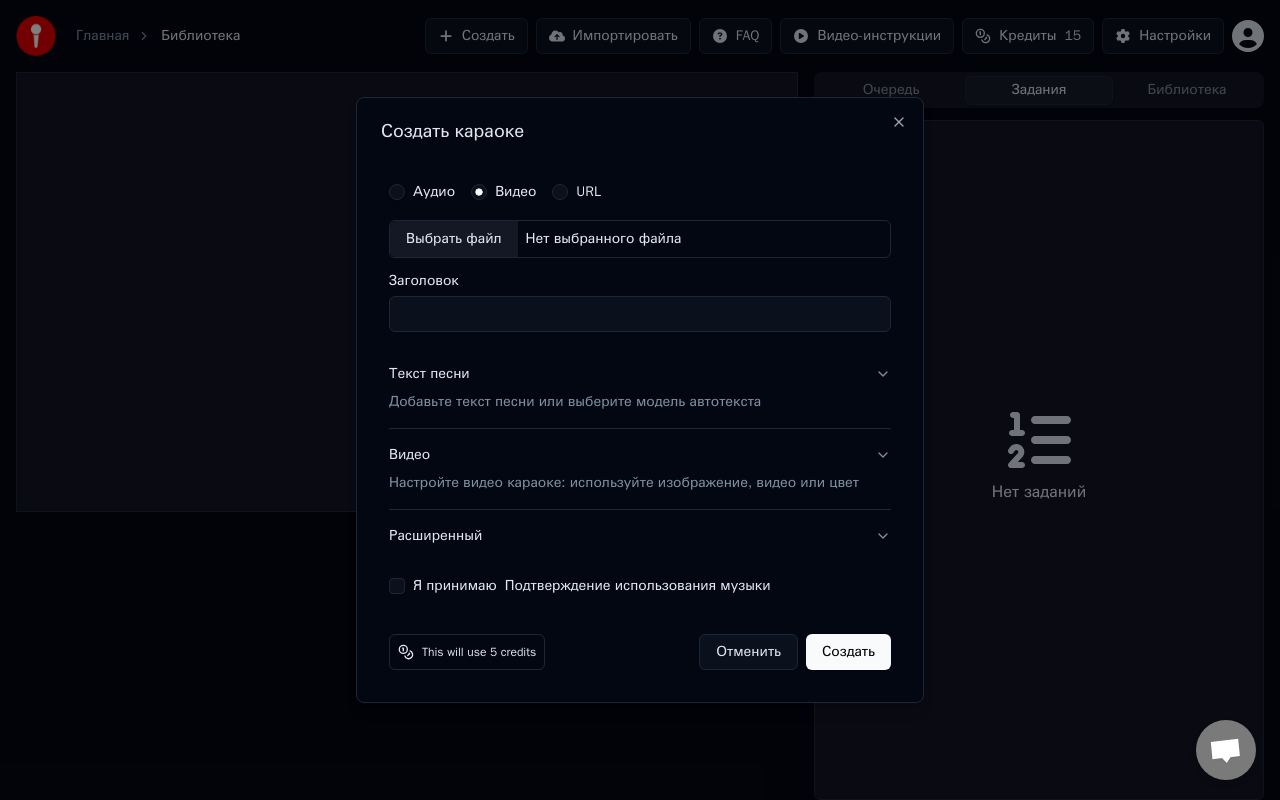 click on "Аудио" at bounding box center (434, 192) 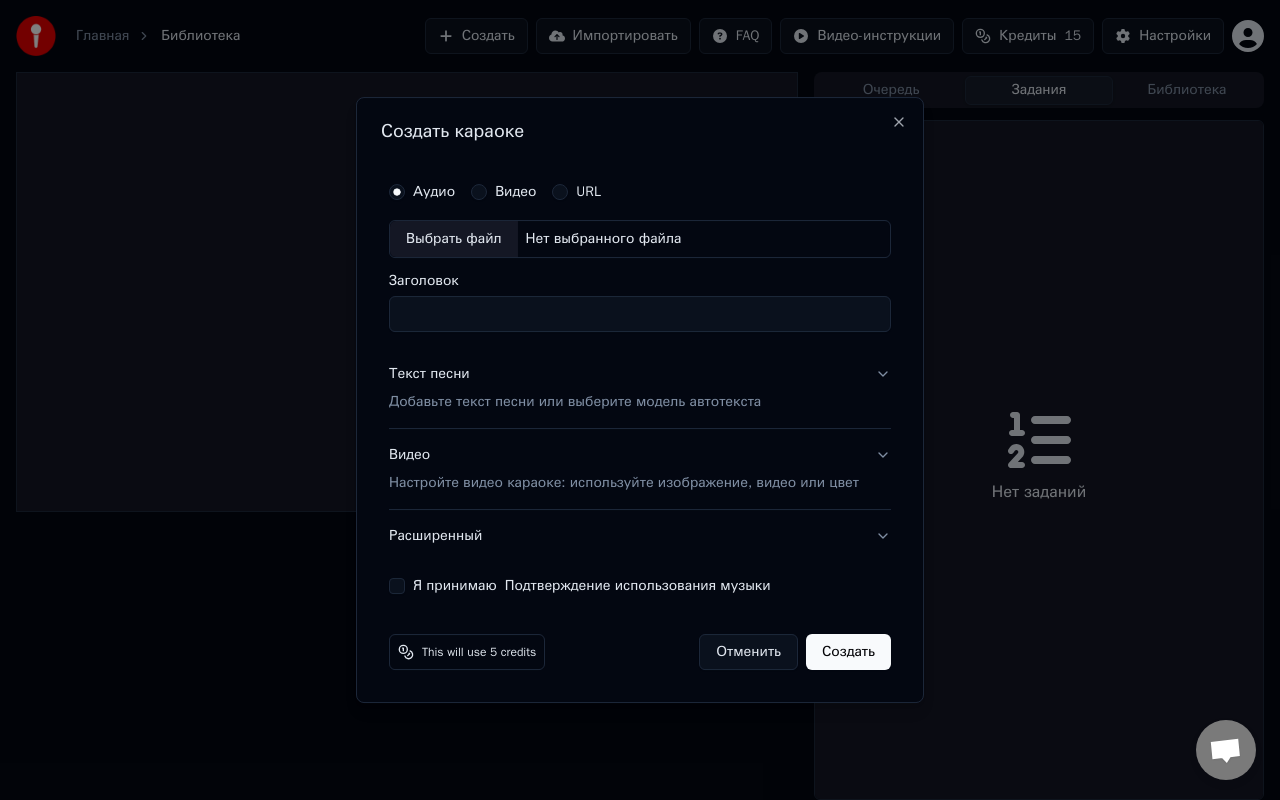 click on "Выбрать файл" at bounding box center (454, 239) 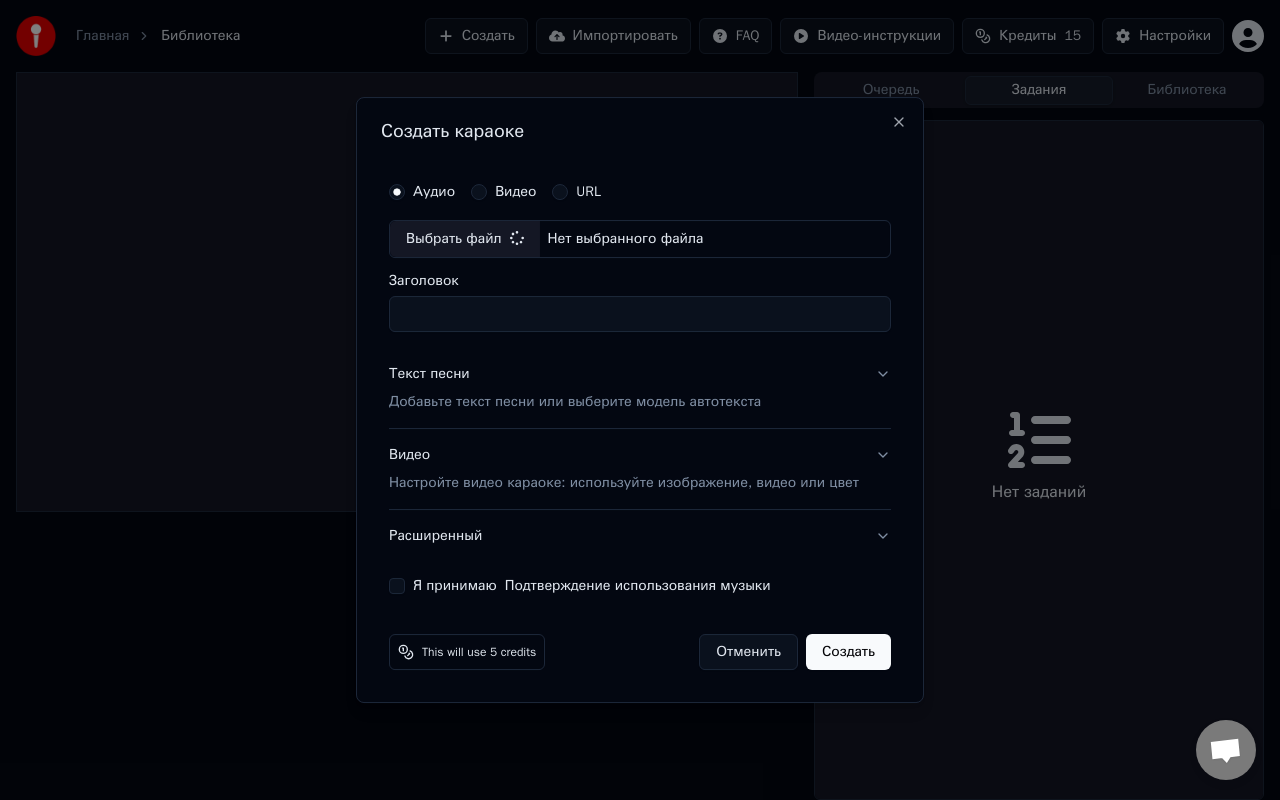type on "**********" 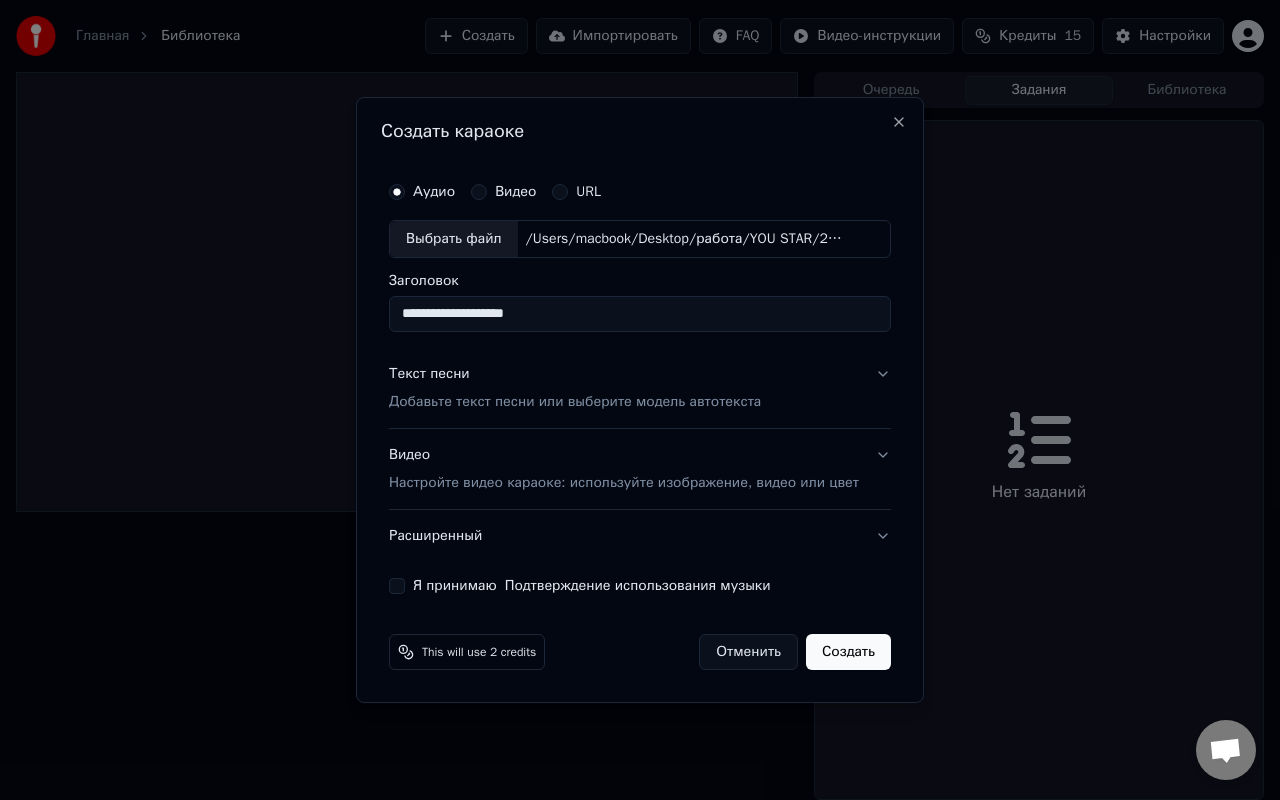 click on "Добавьте текст песни или выберите модель автотекста" at bounding box center (575, 402) 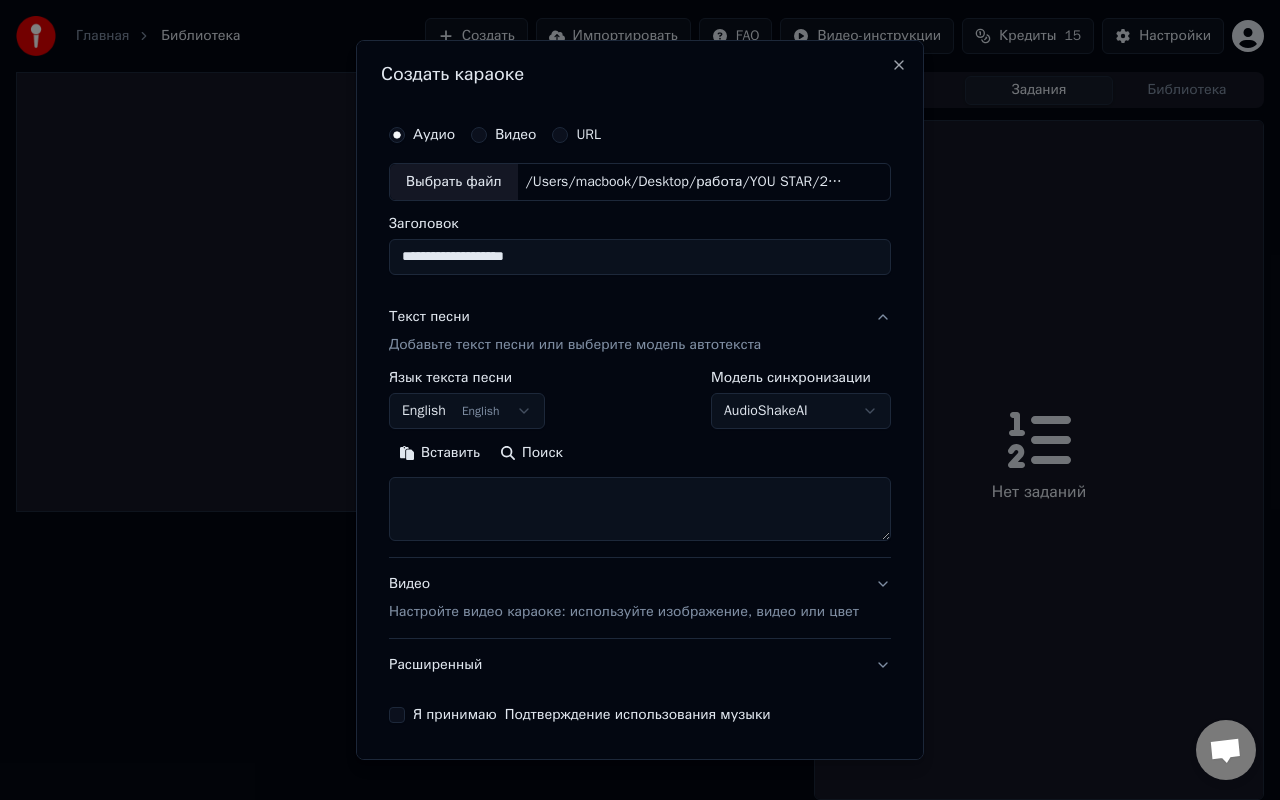 click on "Добавьте текст песни или выберите модель автотекста" at bounding box center (575, 345) 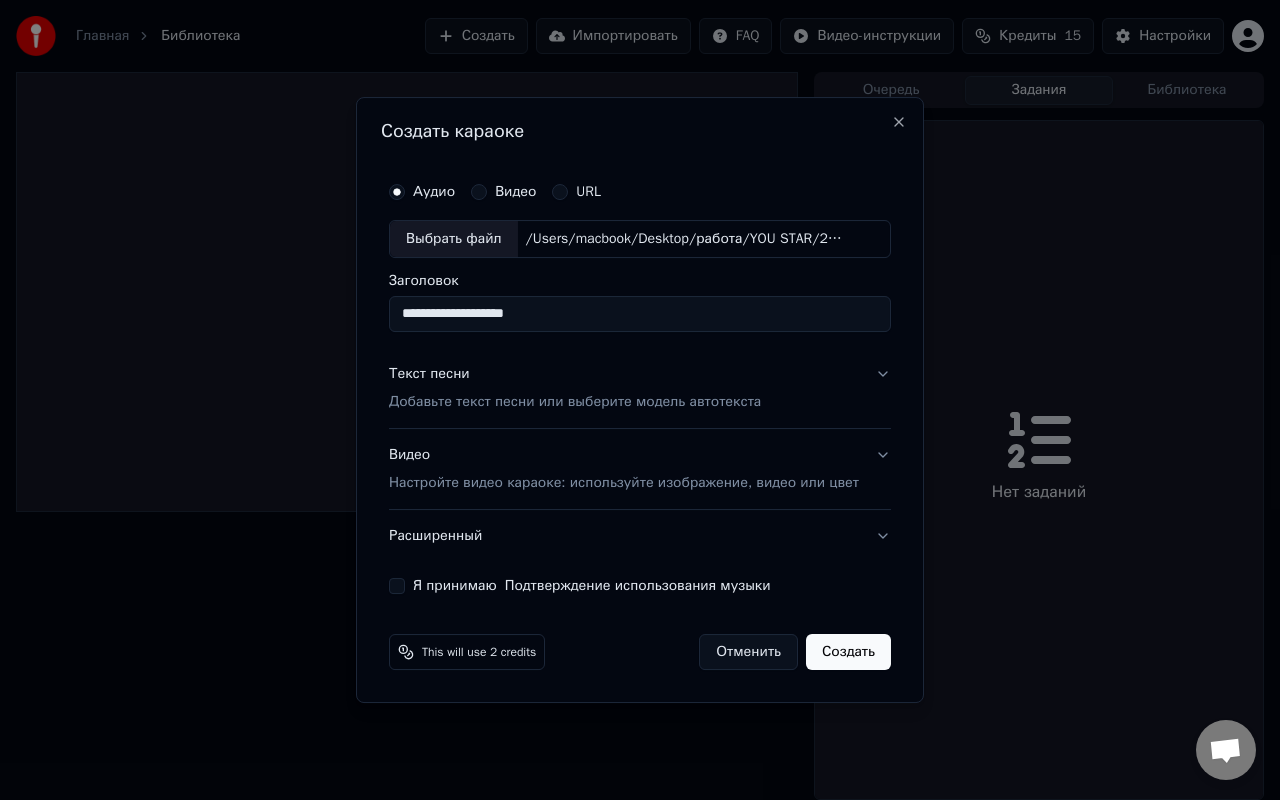 click on "Добавьте текст песни или выберите модель автотекста" at bounding box center [575, 402] 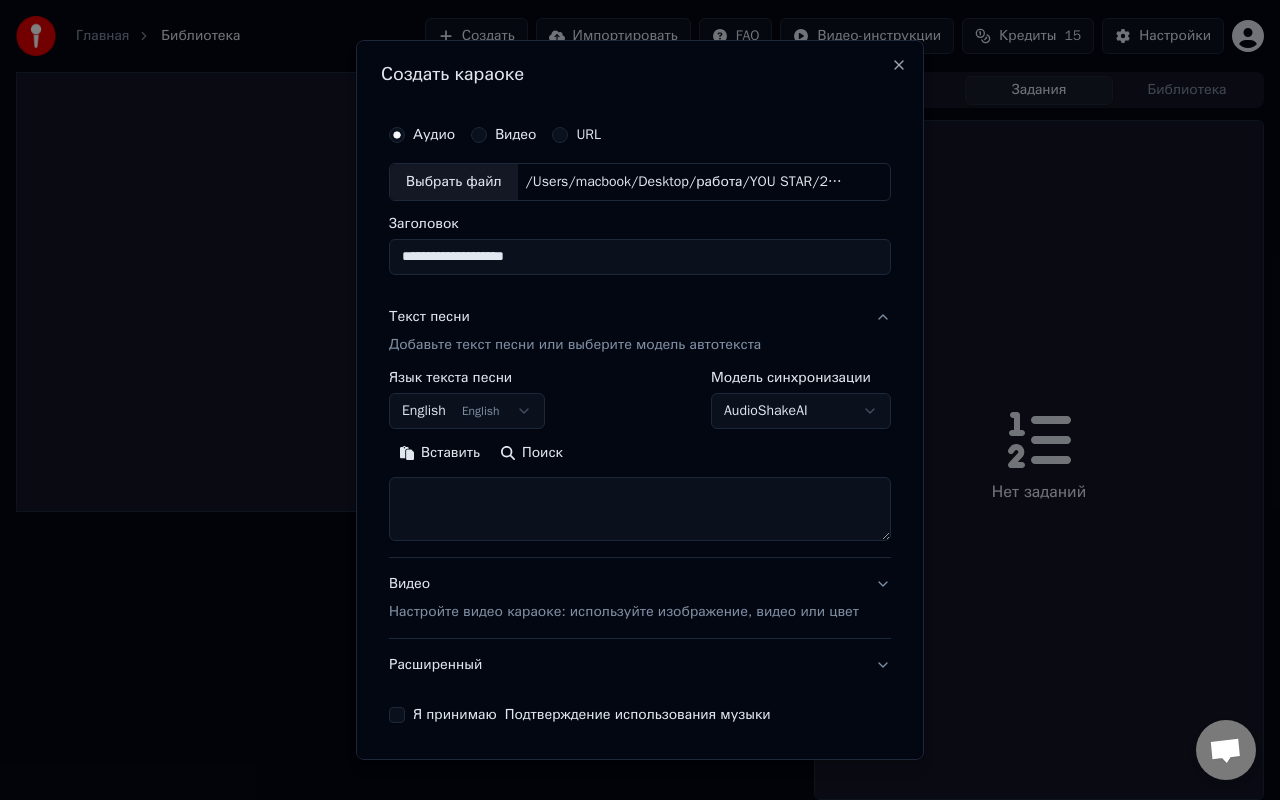 click on "English English" at bounding box center [467, 411] 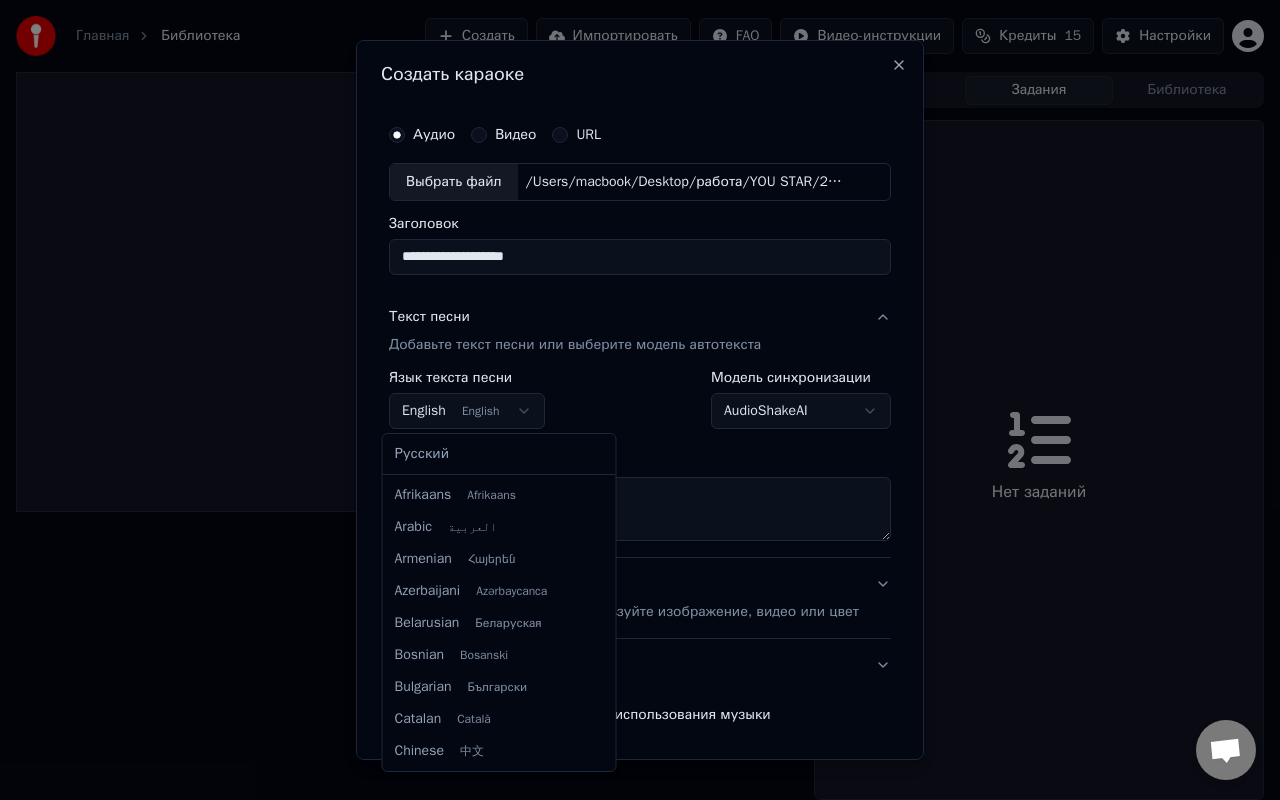 scroll, scrollTop: 160, scrollLeft: 0, axis: vertical 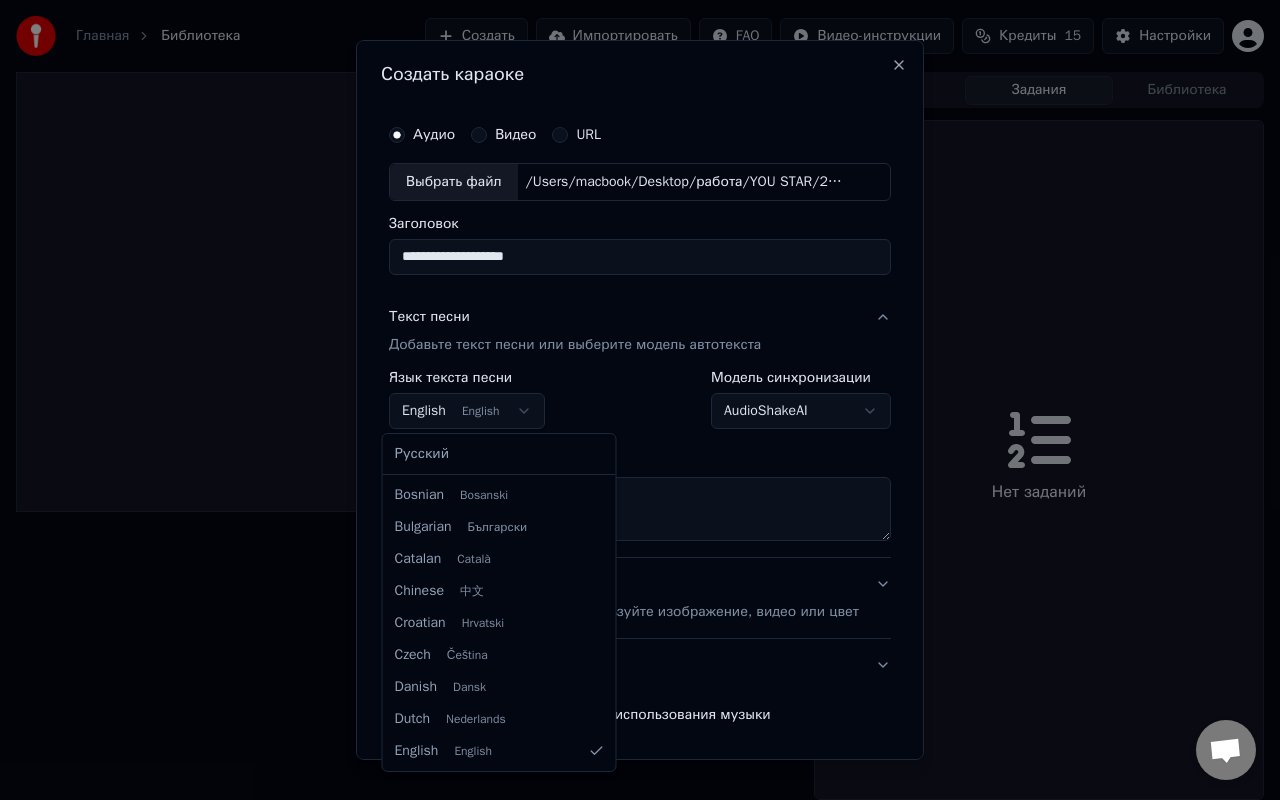 select on "**" 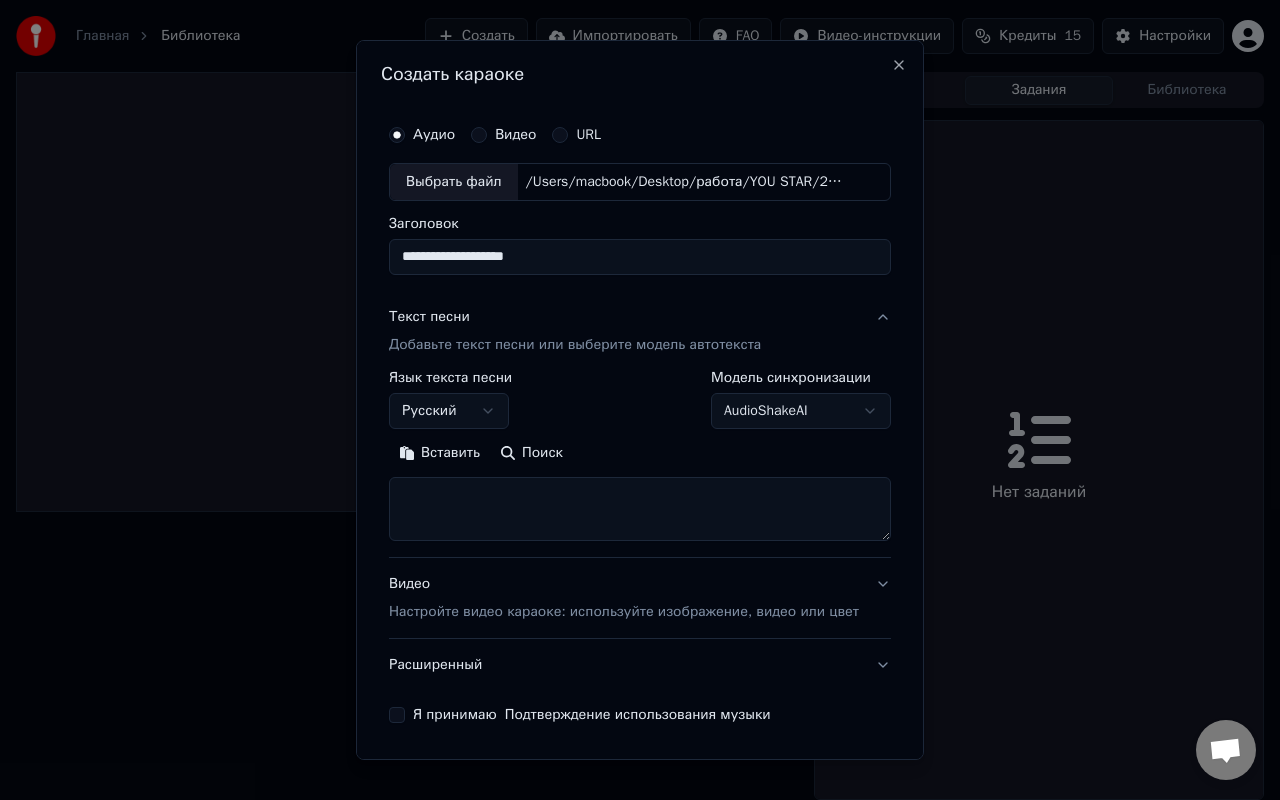 click at bounding box center [640, 509] 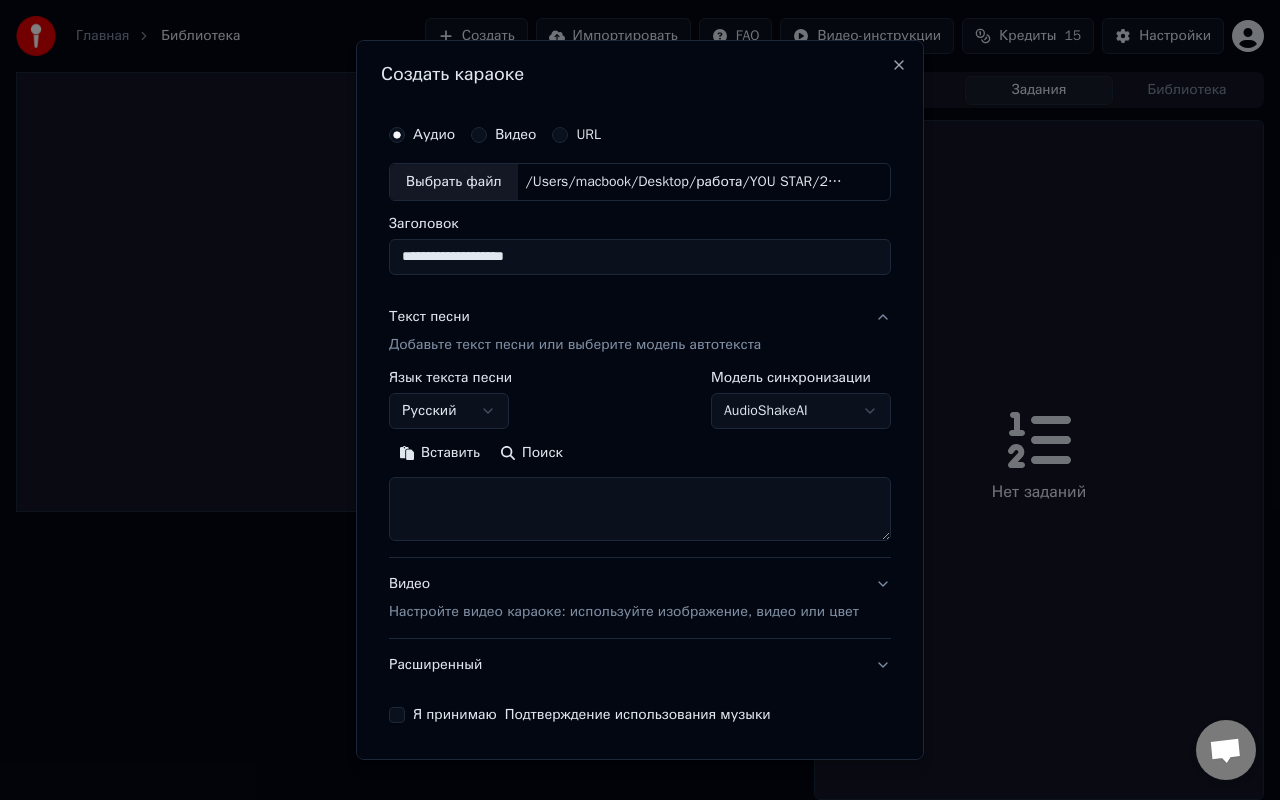 click at bounding box center (640, 509) 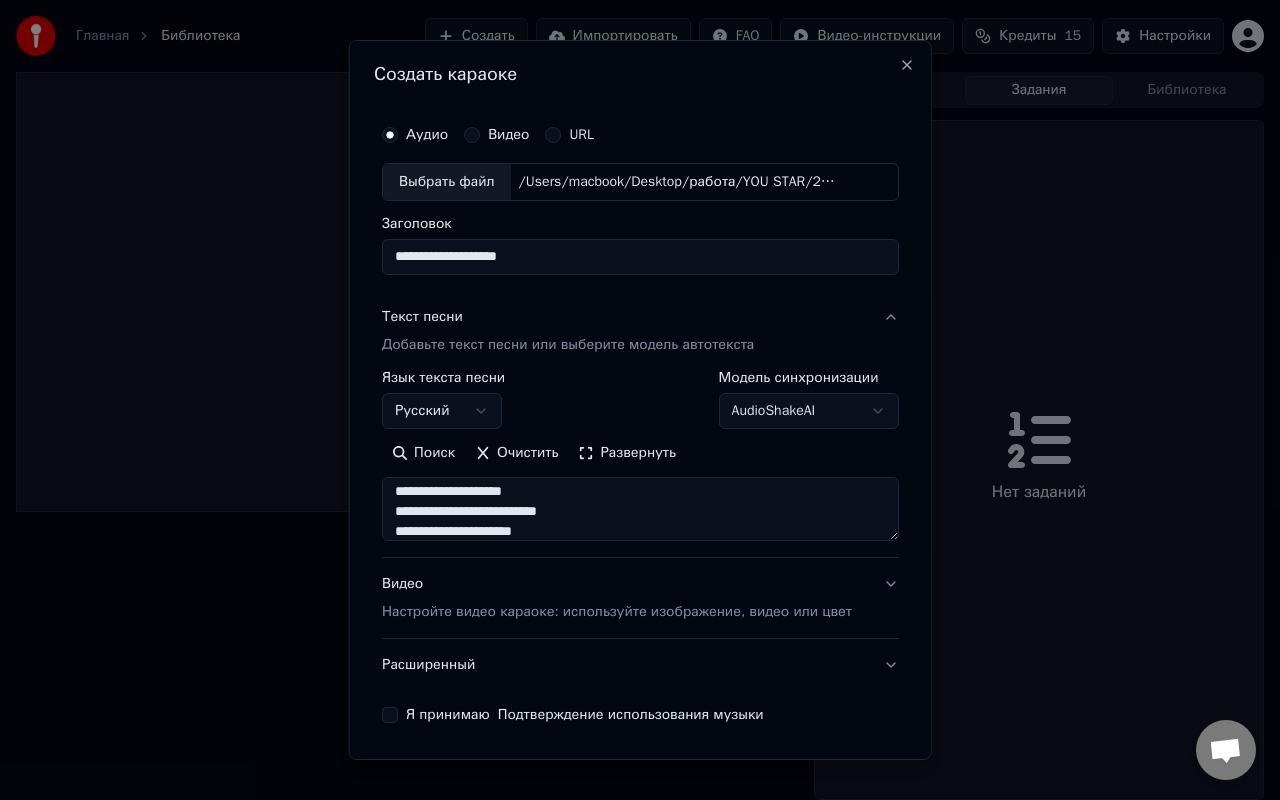 scroll, scrollTop: 0, scrollLeft: 0, axis: both 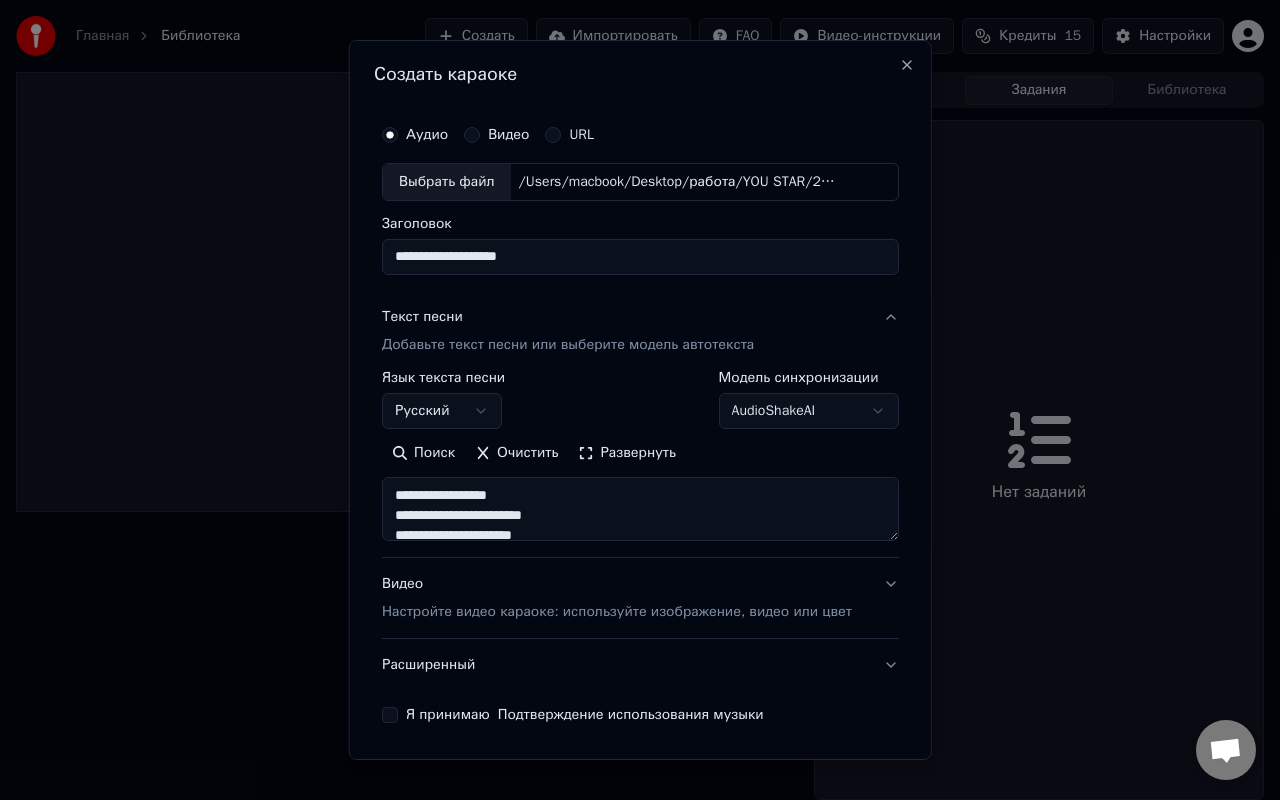 click on "Развернуть" at bounding box center [627, 453] 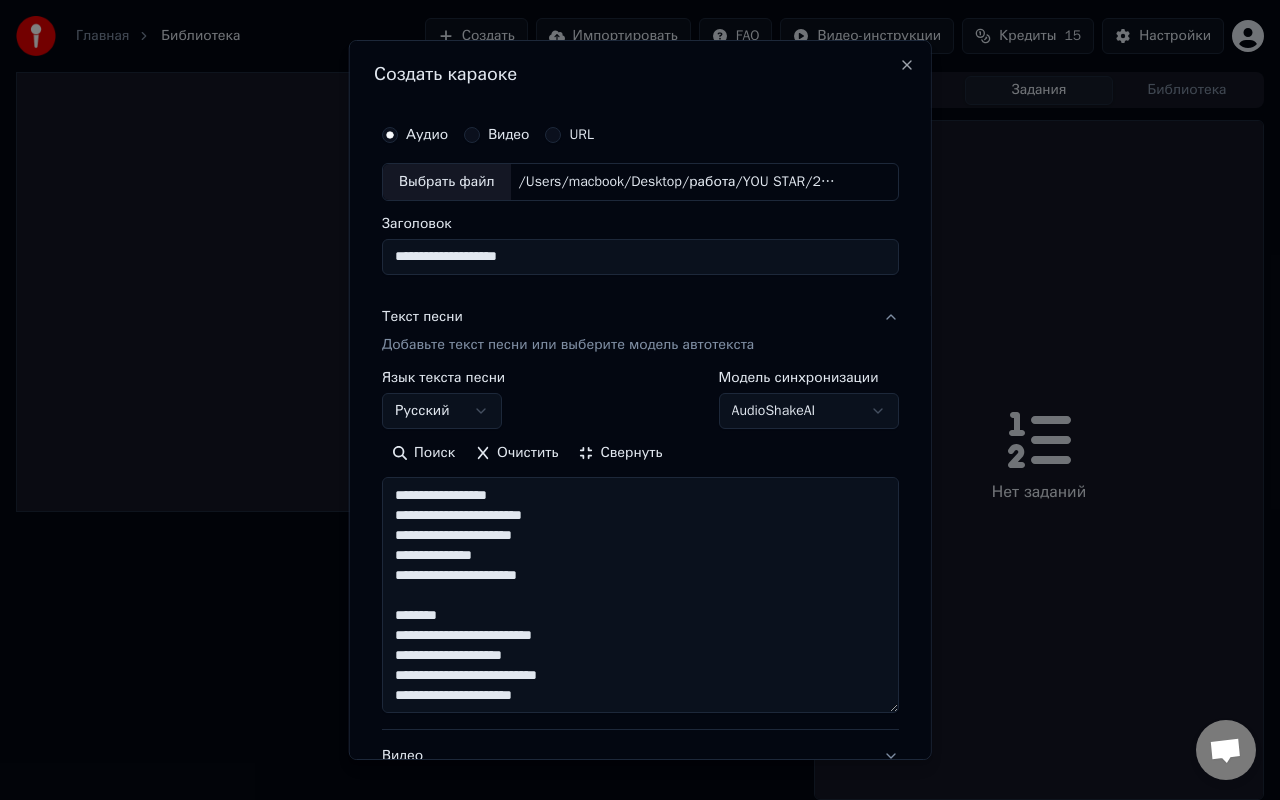click on "**********" at bounding box center (640, 595) 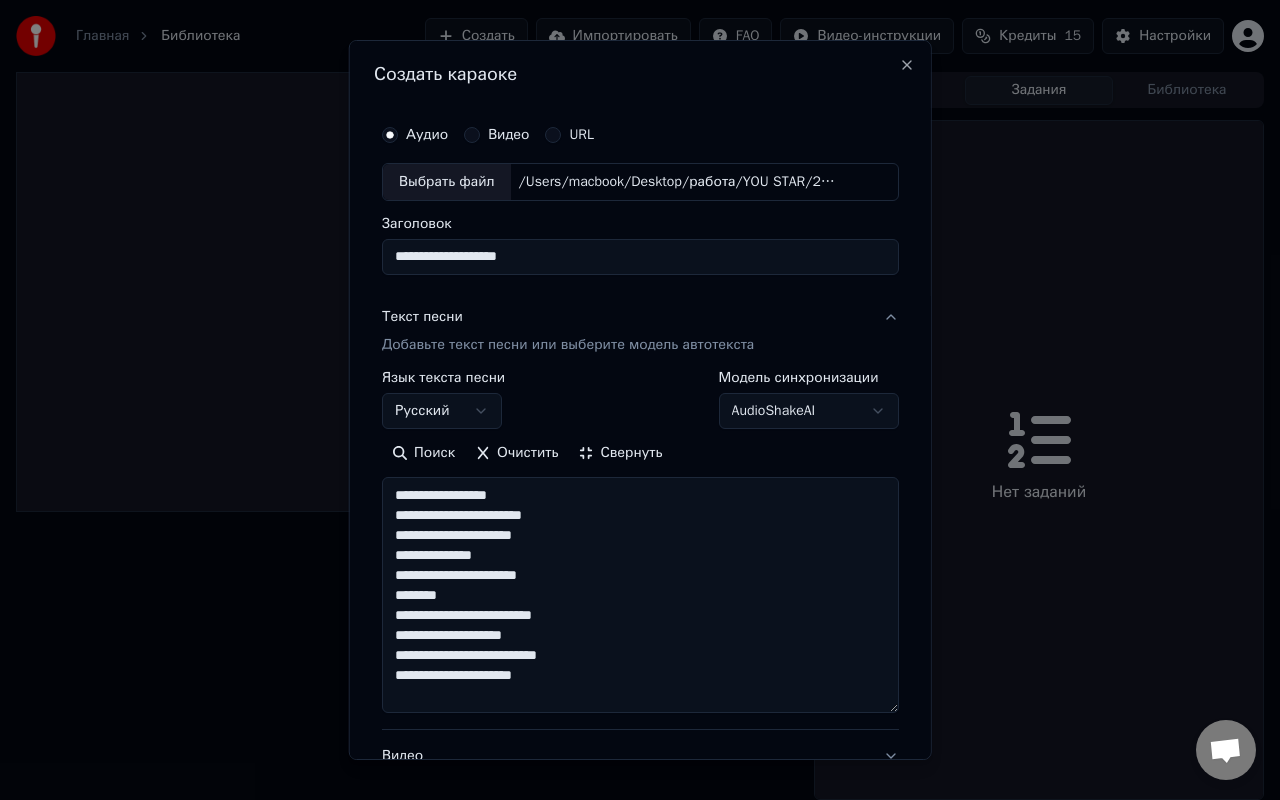 click on "**********" at bounding box center (640, 595) 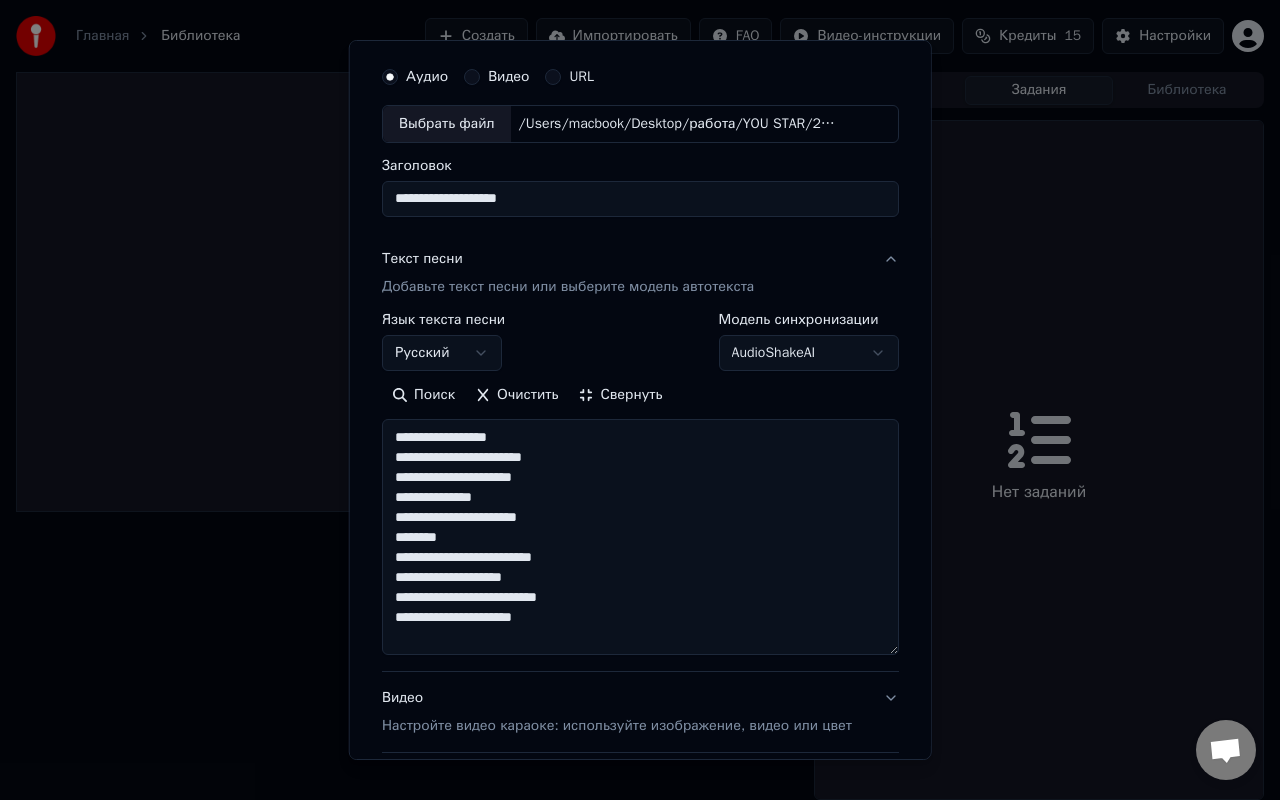 scroll, scrollTop: 61, scrollLeft: 0, axis: vertical 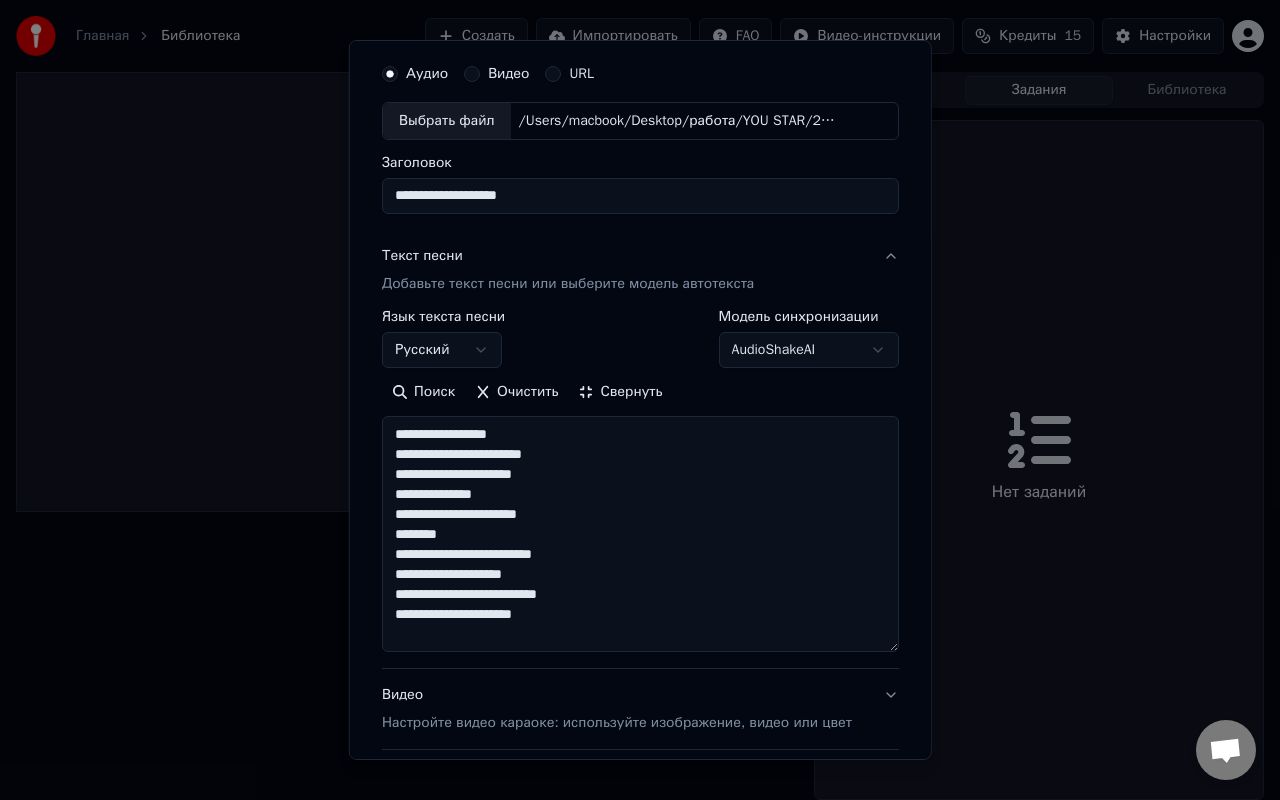 click on "**********" at bounding box center (640, 534) 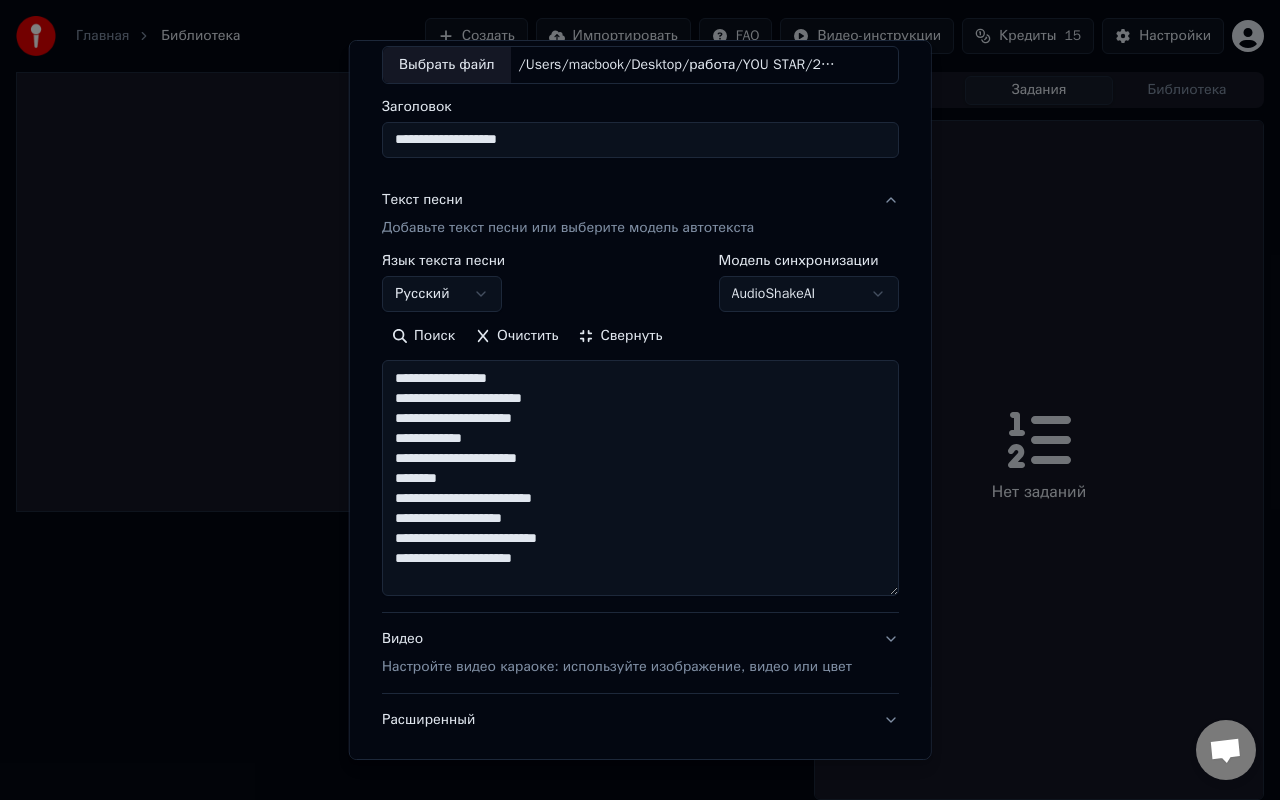 scroll, scrollTop: 121, scrollLeft: 0, axis: vertical 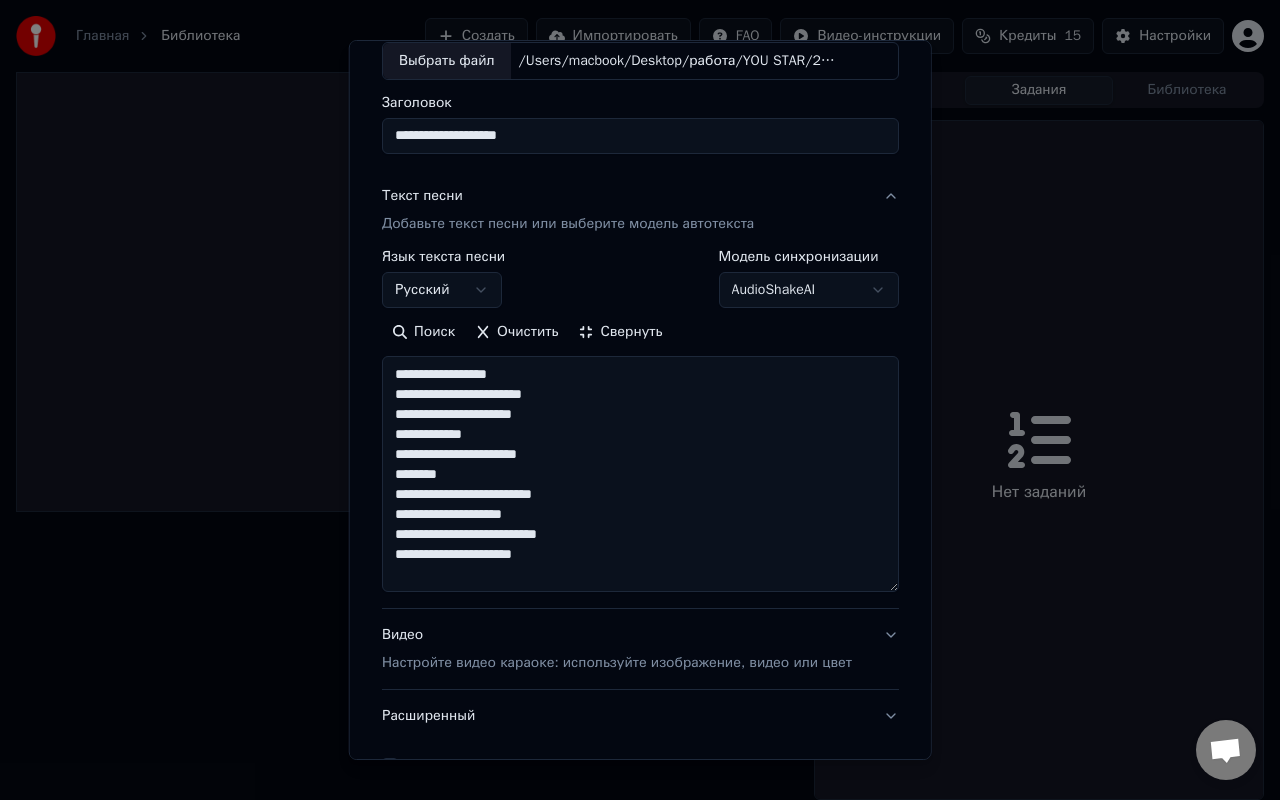 click on "**********" at bounding box center (640, 474) 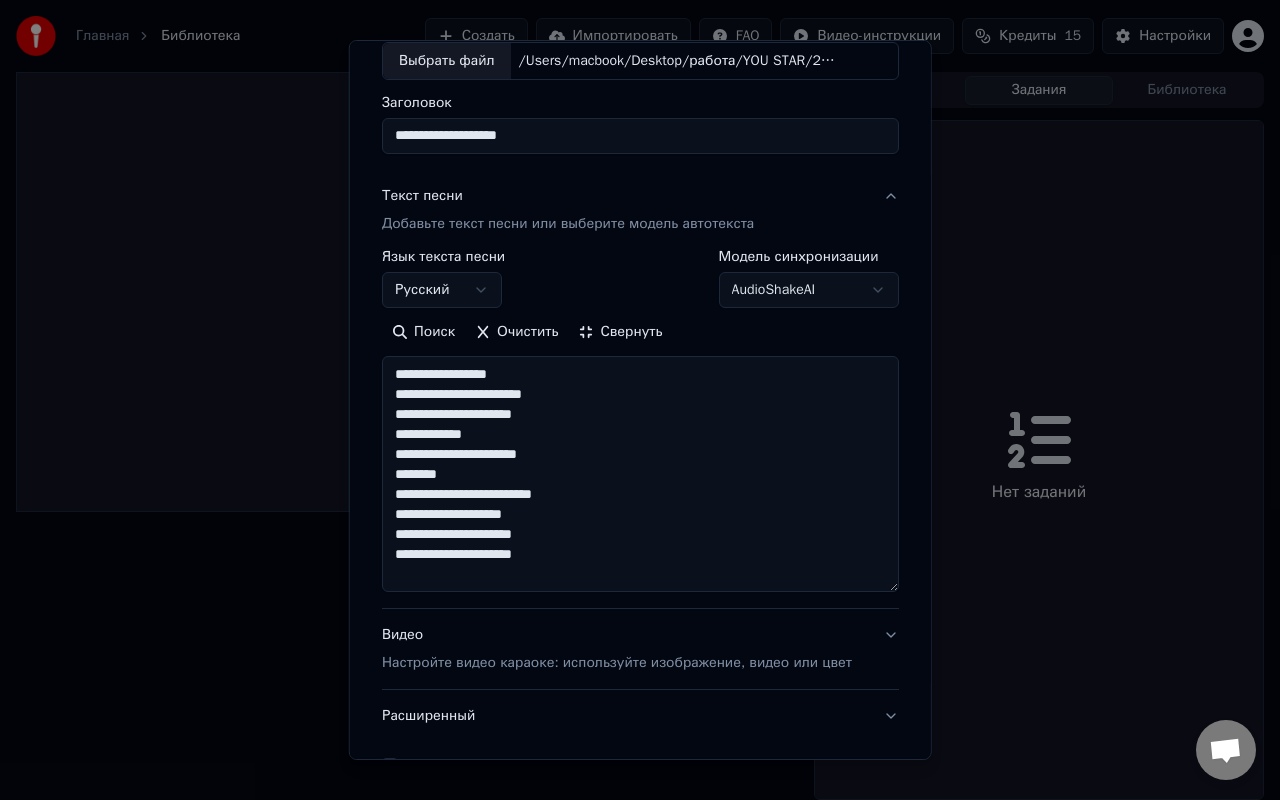 click on "**********" at bounding box center [640, 474] 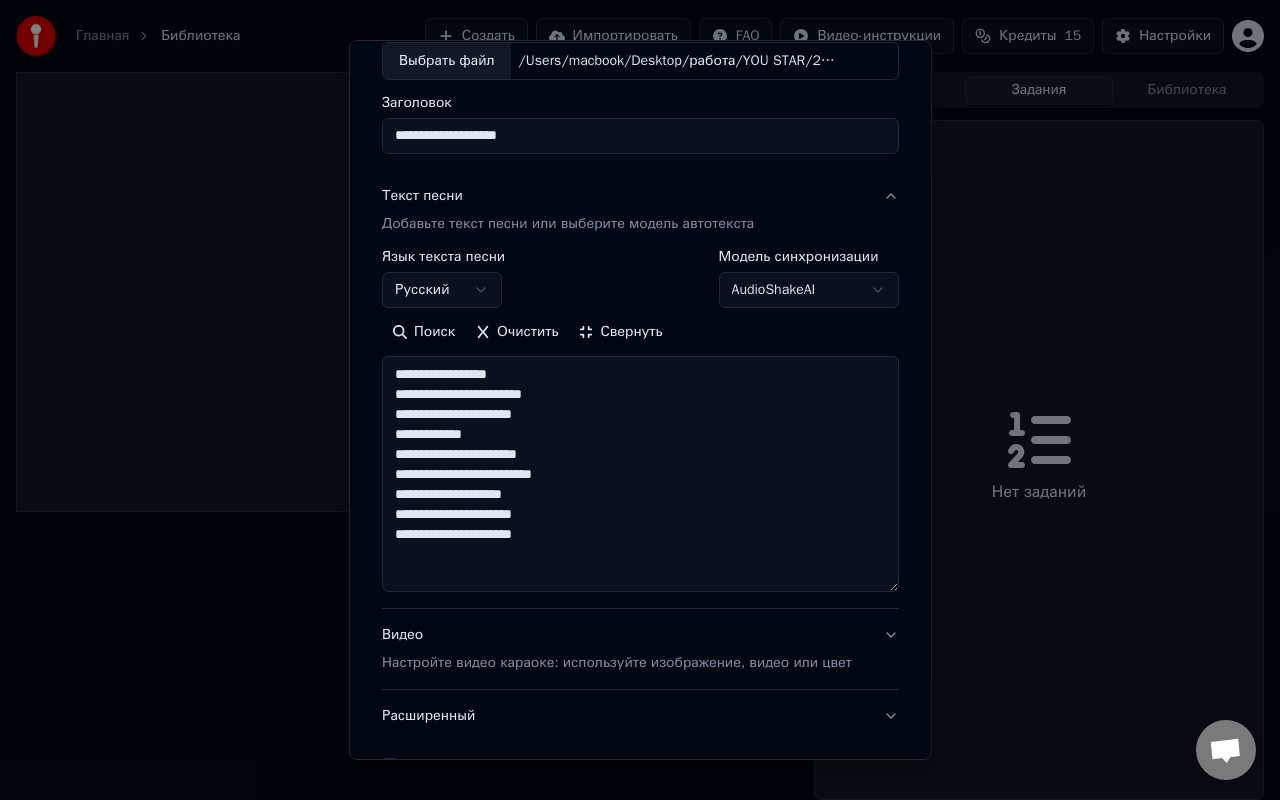 scroll, scrollTop: 244, scrollLeft: 0, axis: vertical 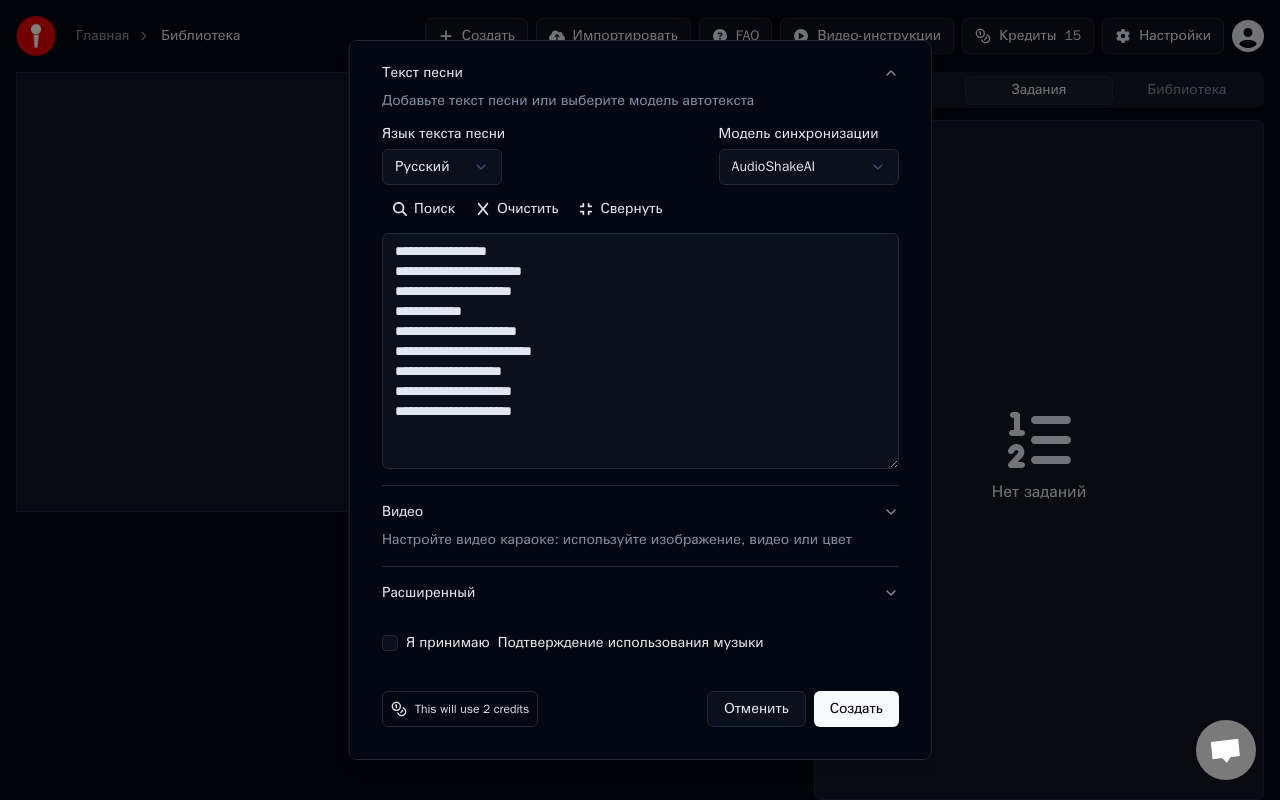 type on "**********" 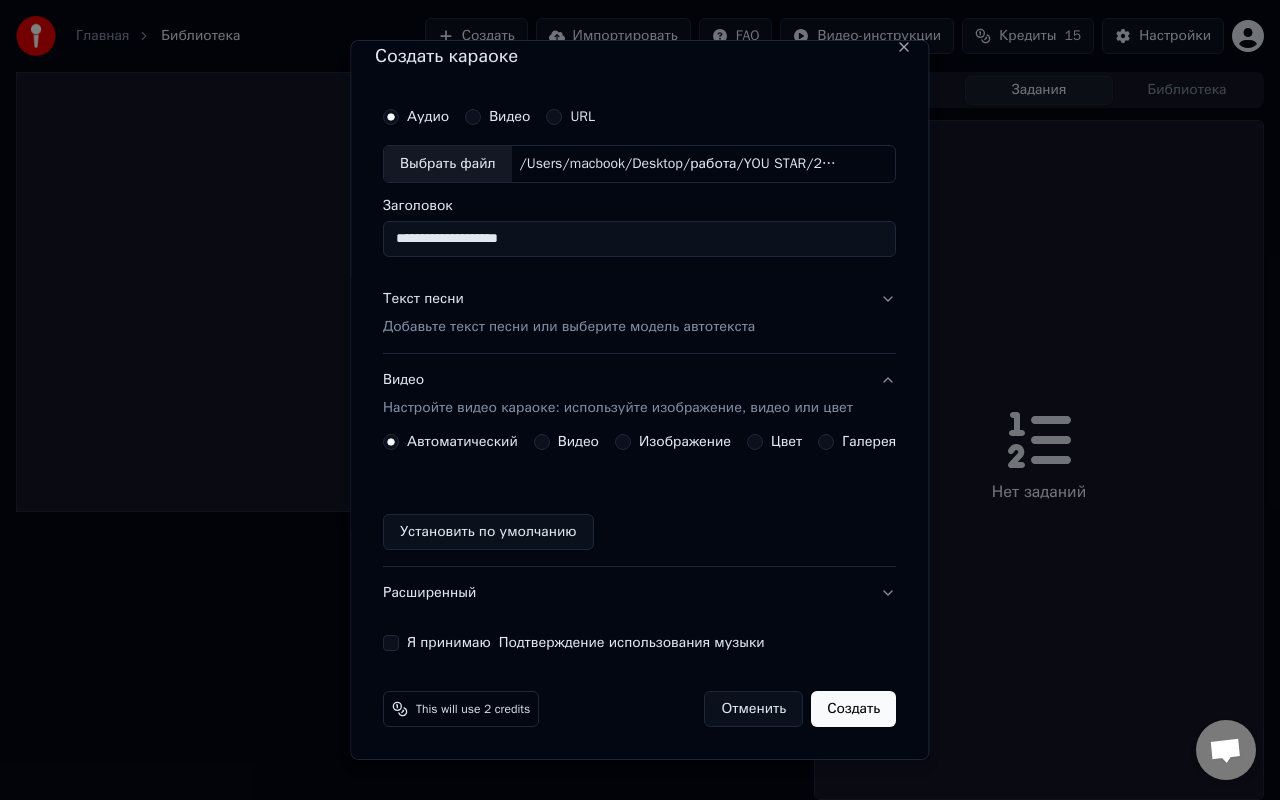 scroll, scrollTop: 18, scrollLeft: 0, axis: vertical 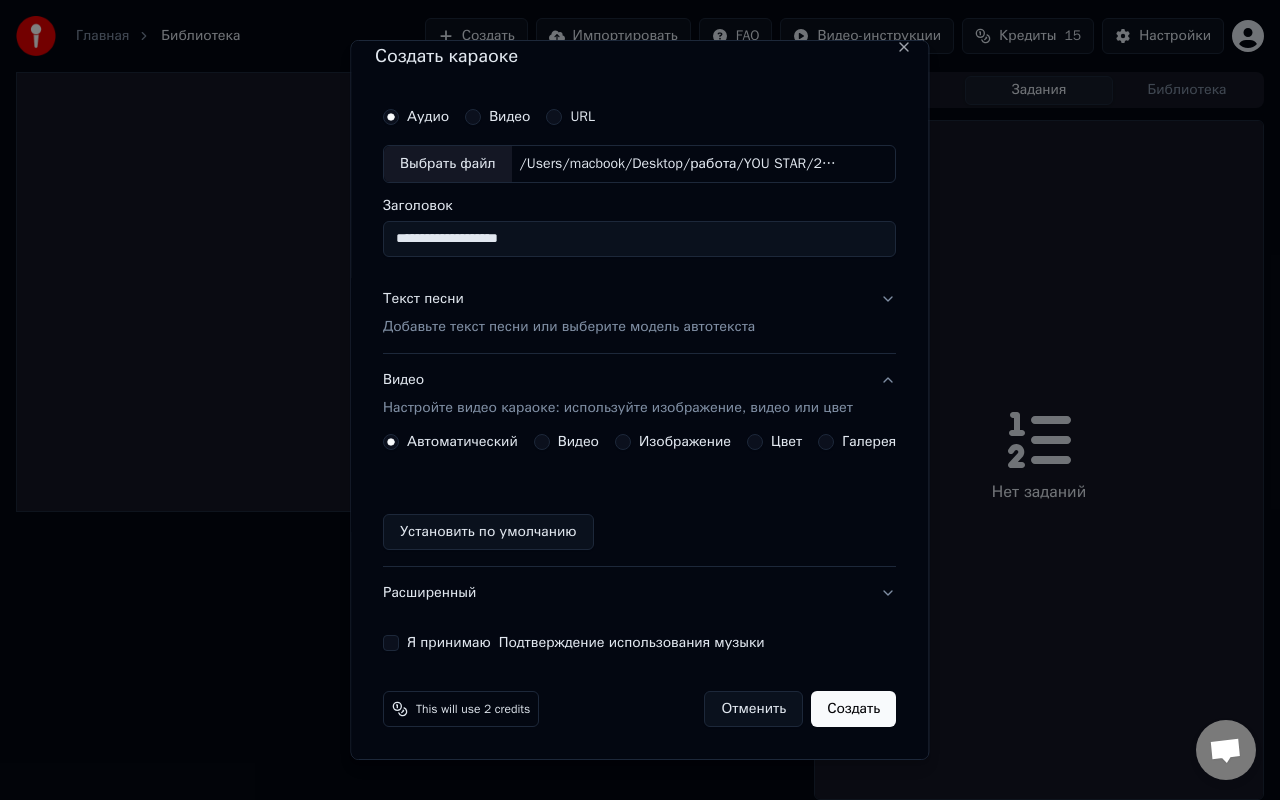 click on "Изображение" at bounding box center (623, 442) 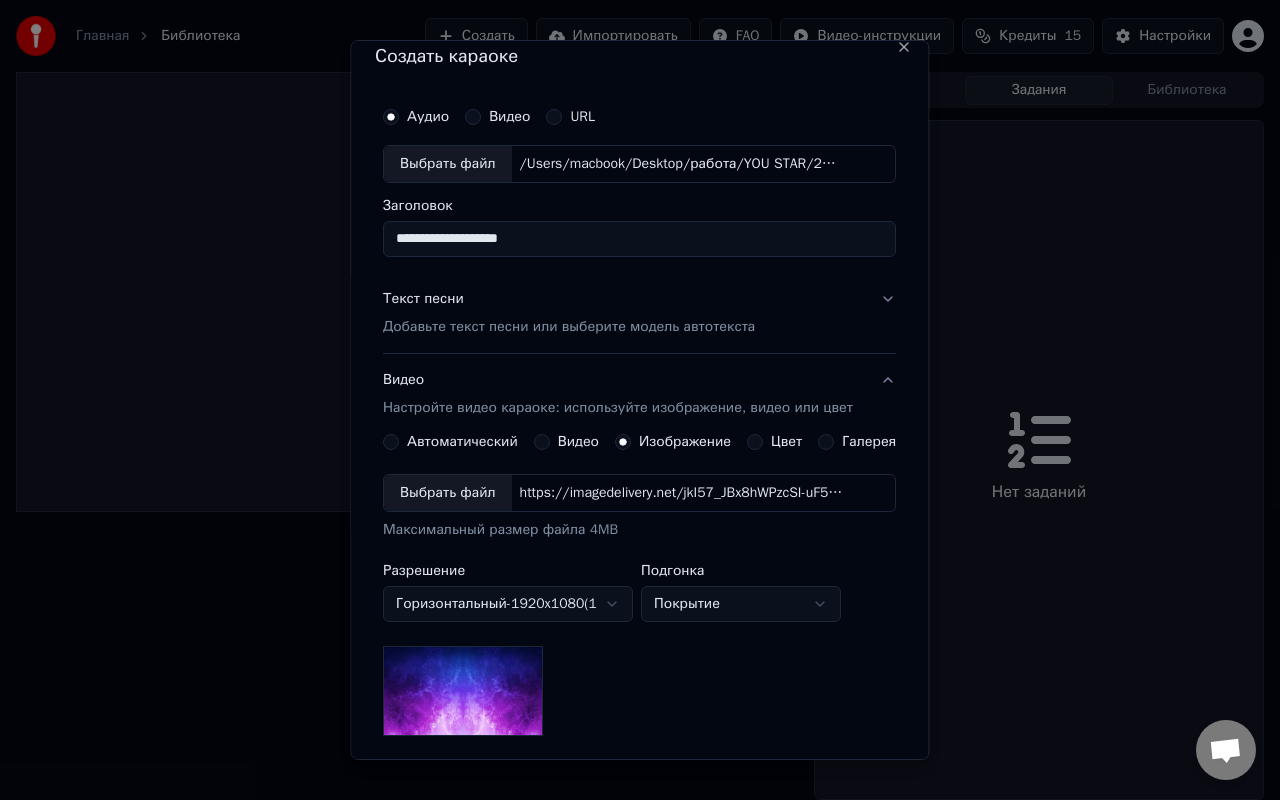 click on "https://imagedelivery.net/jkI57_JBx8hWPzcSI-uF5w/c7639807-3f76-4ea5-9112-66e75e03d200/16x9" at bounding box center (682, 493) 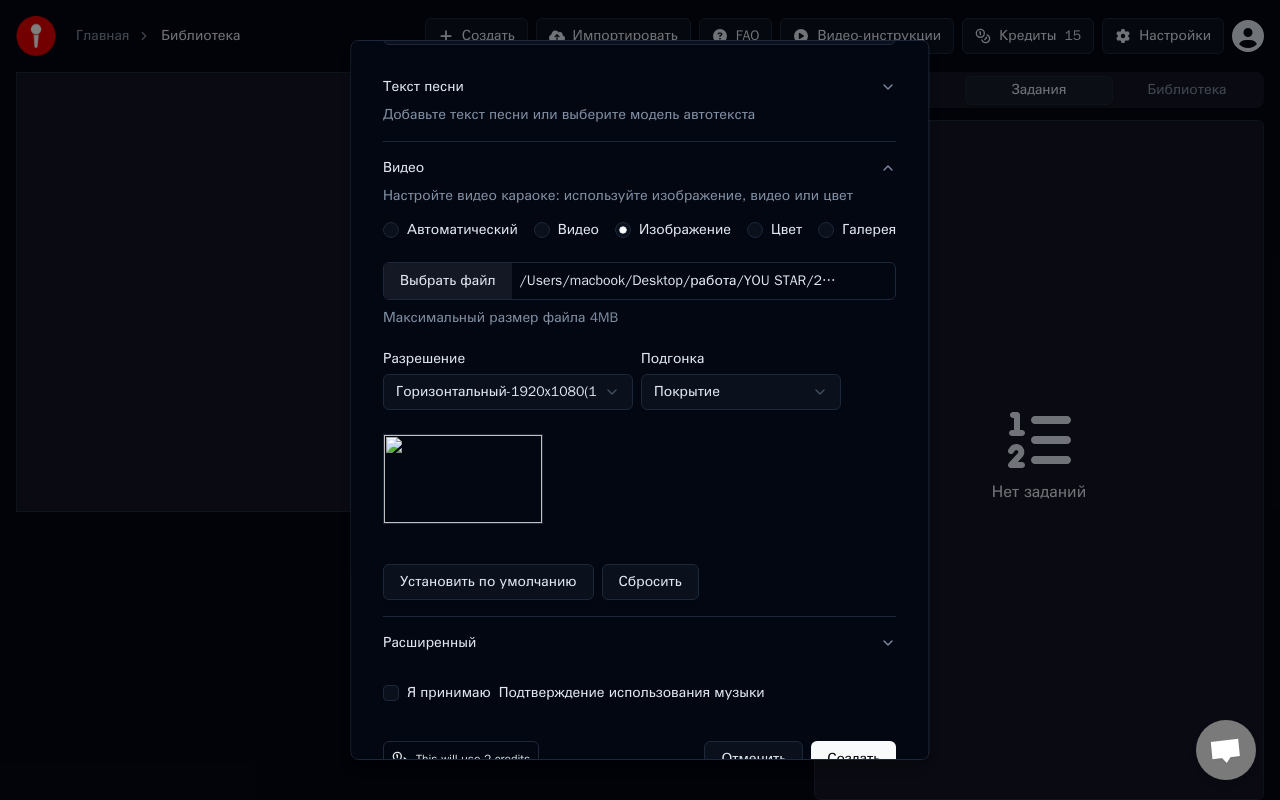 scroll, scrollTop: 280, scrollLeft: 0, axis: vertical 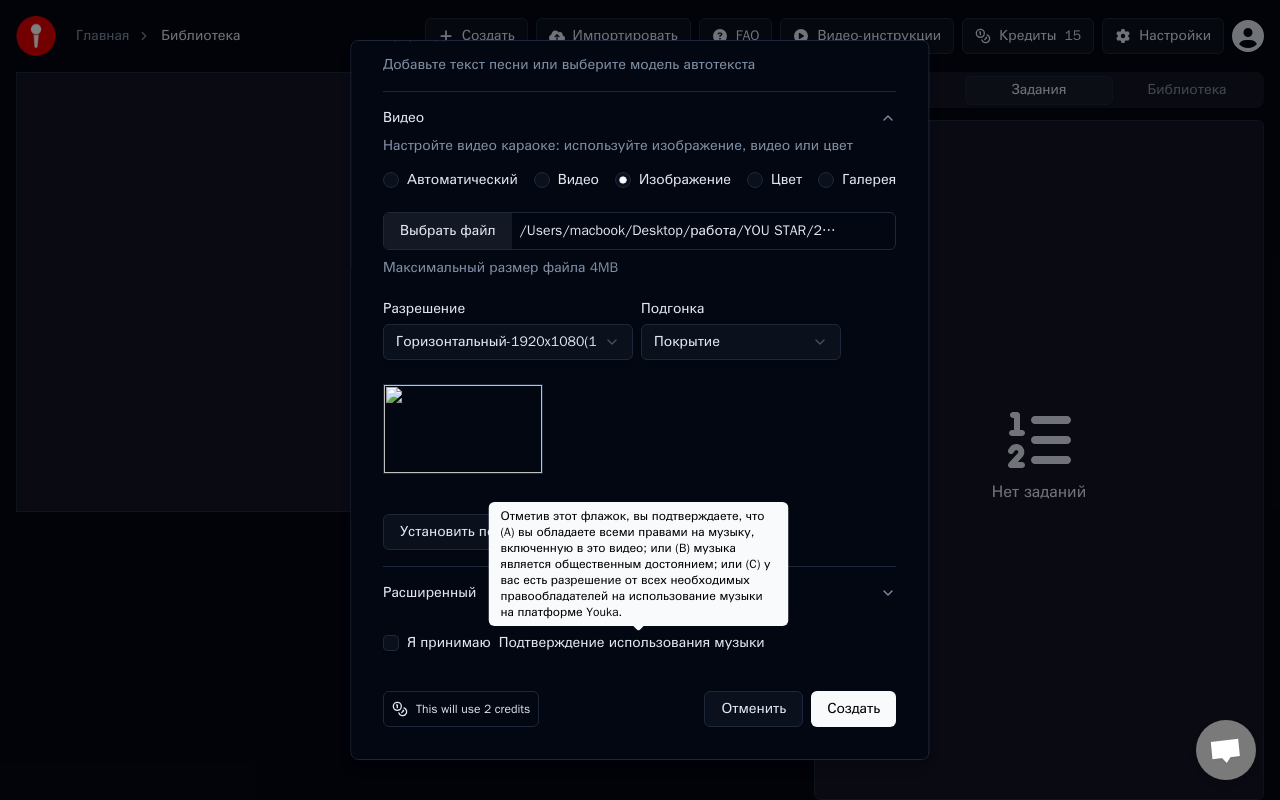 click on "Подтверждение использования музыки" at bounding box center (632, 643) 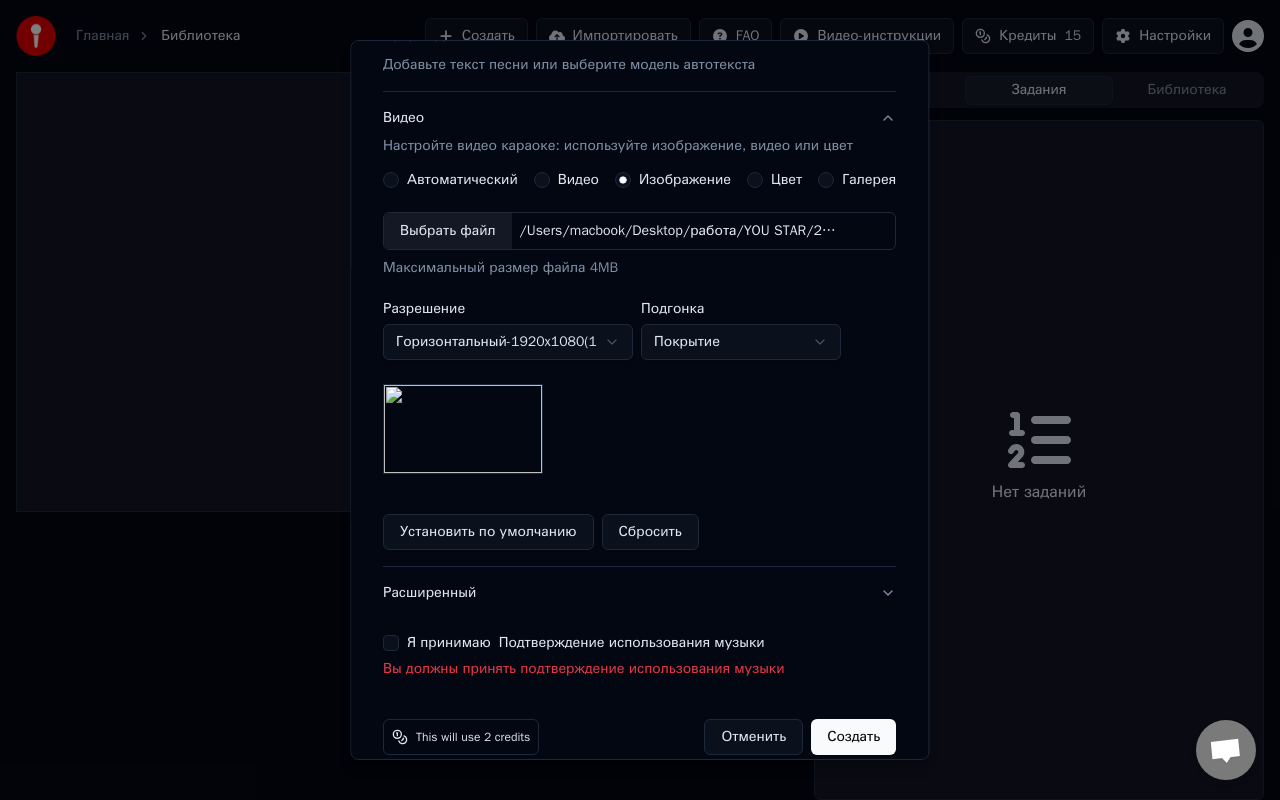 click on "Я принимаю   Подтверждение использования музыки" at bounding box center [391, 643] 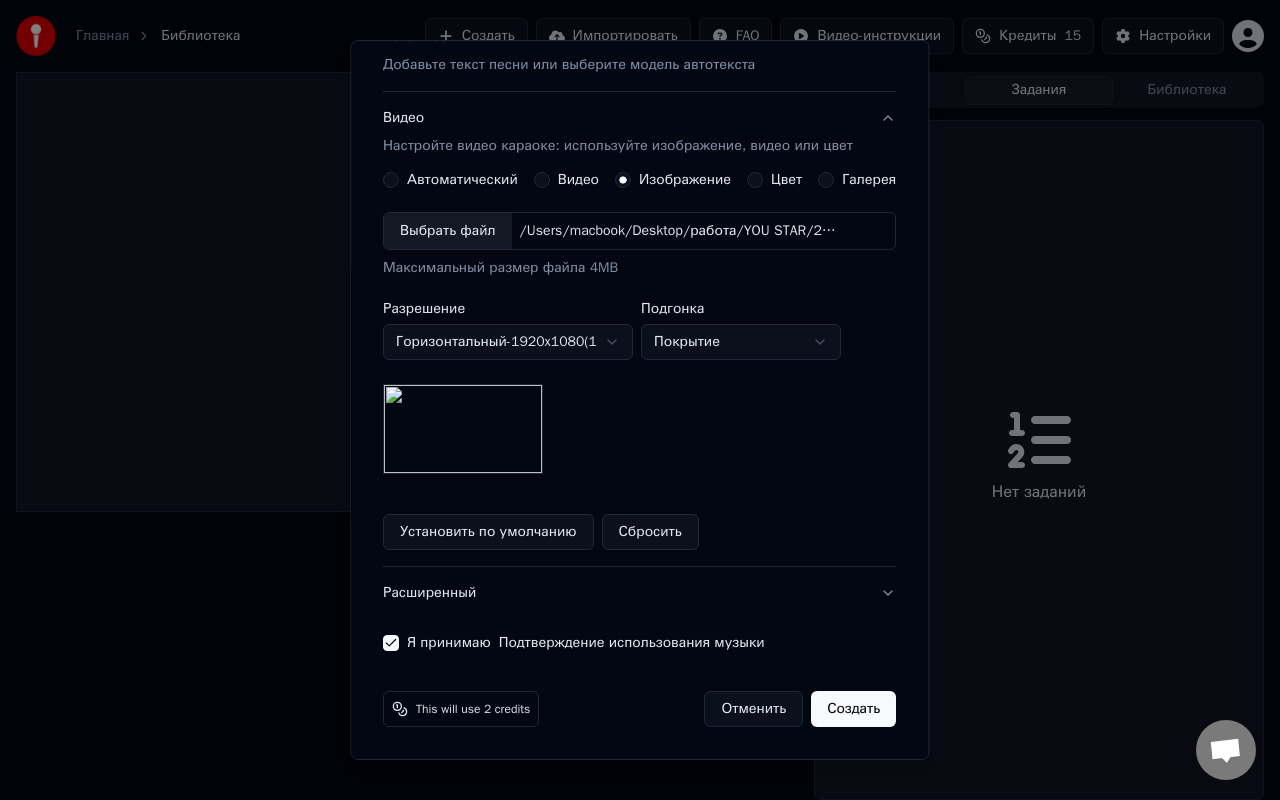 click on "Создать" at bounding box center [854, 709] 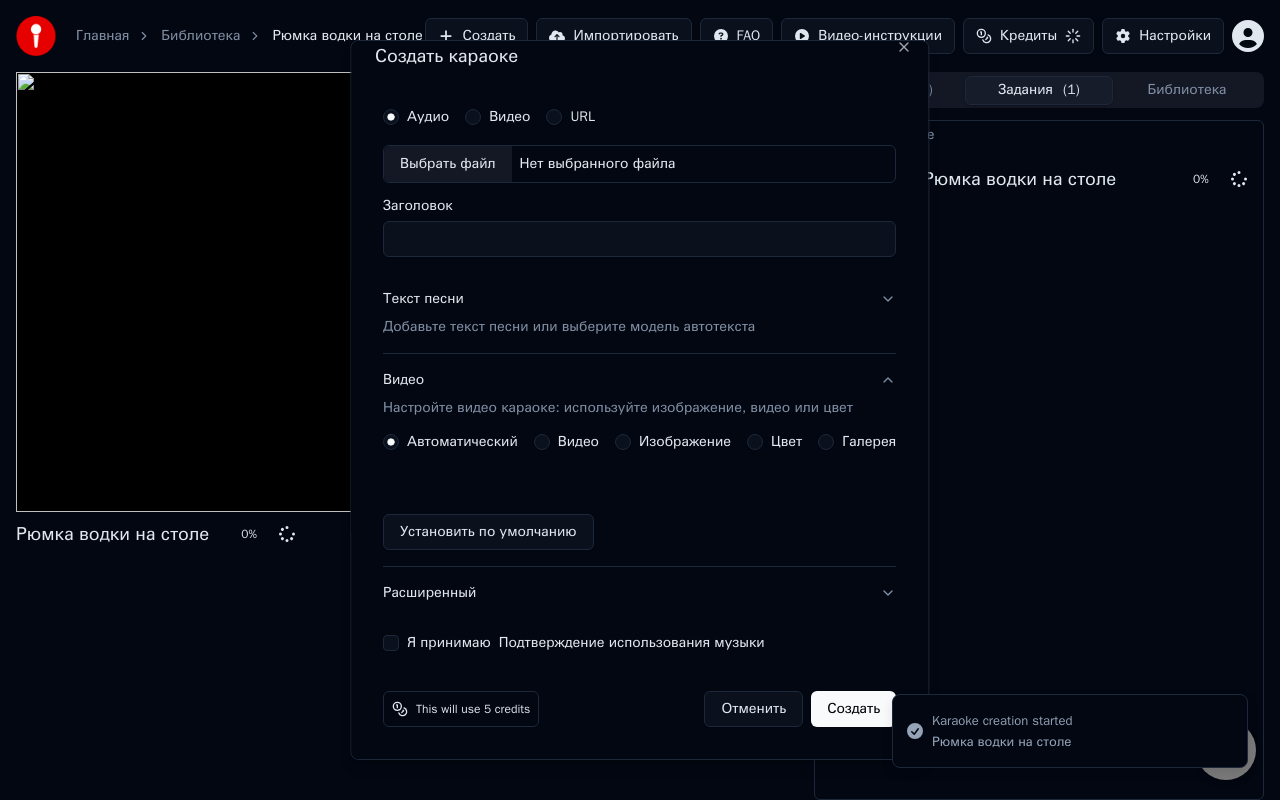 scroll, scrollTop: 0, scrollLeft: 0, axis: both 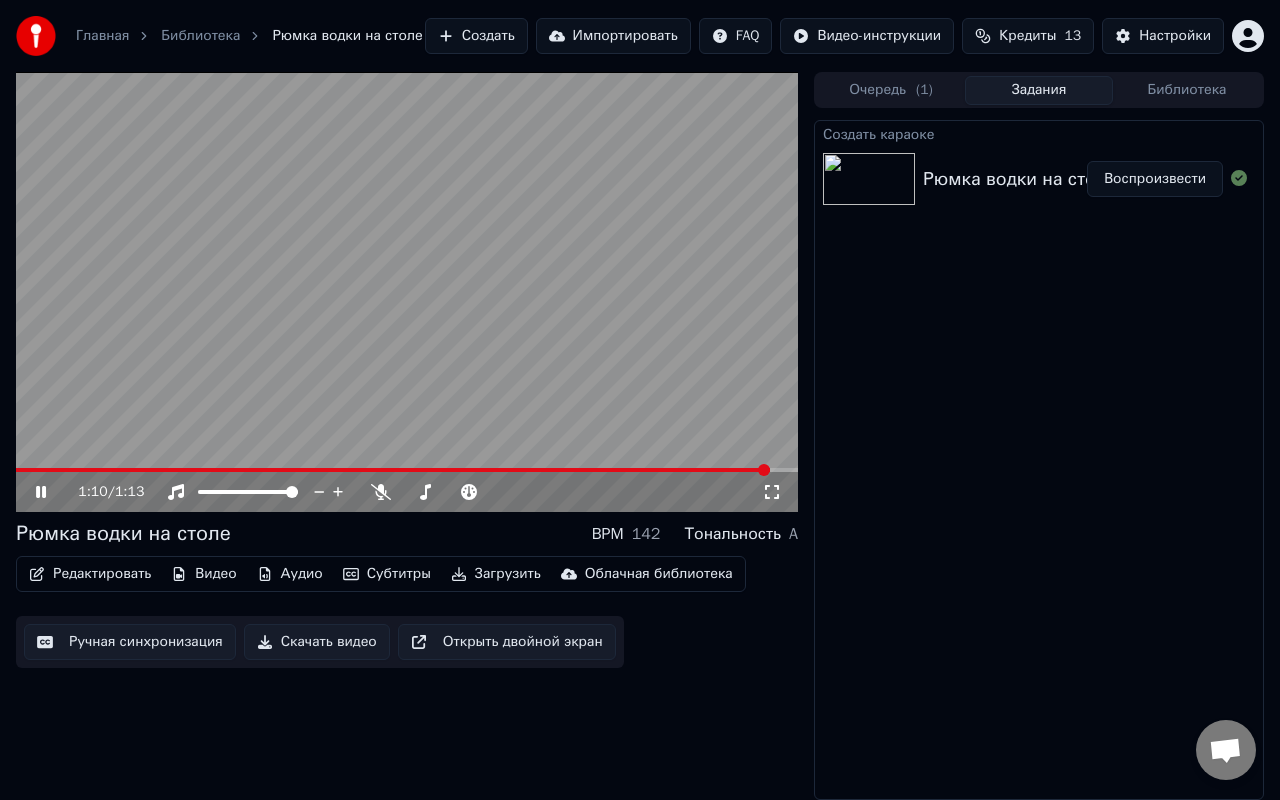 click 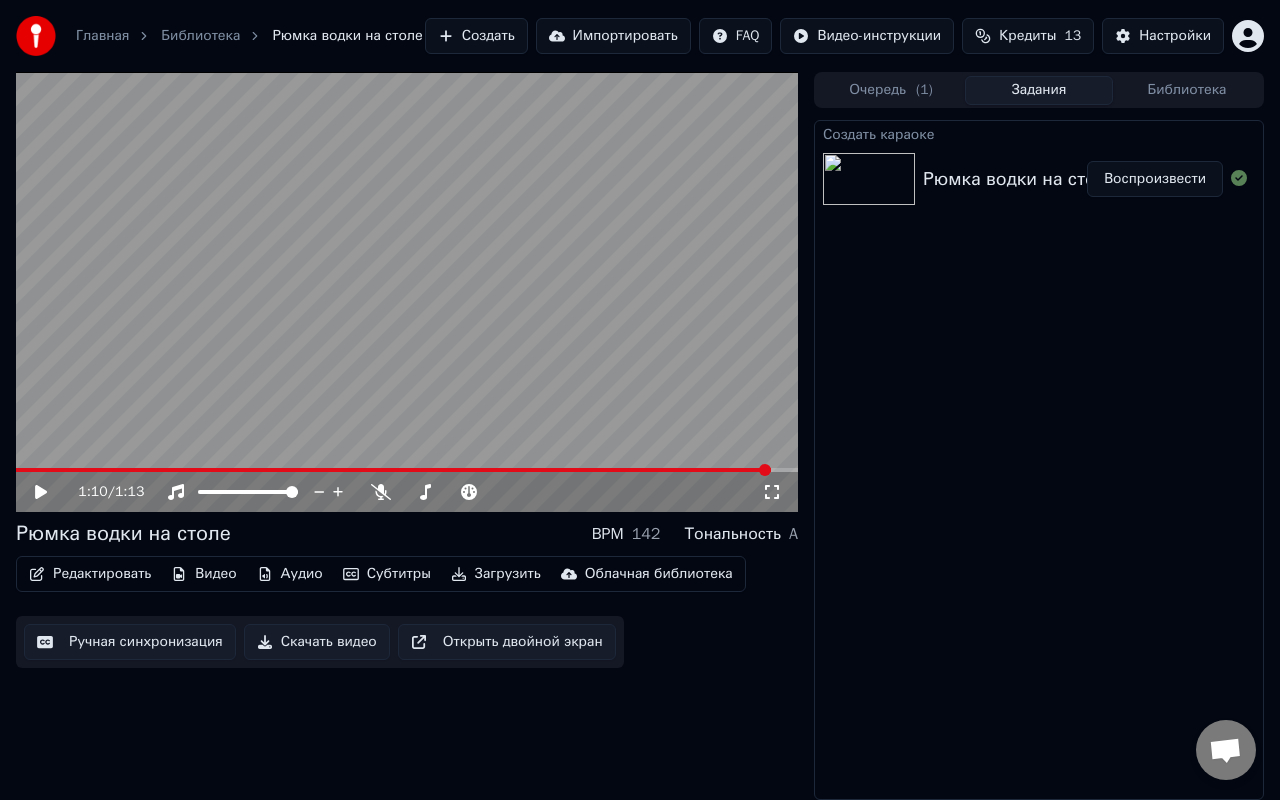 click on "Библиотека" at bounding box center (1187, 90) 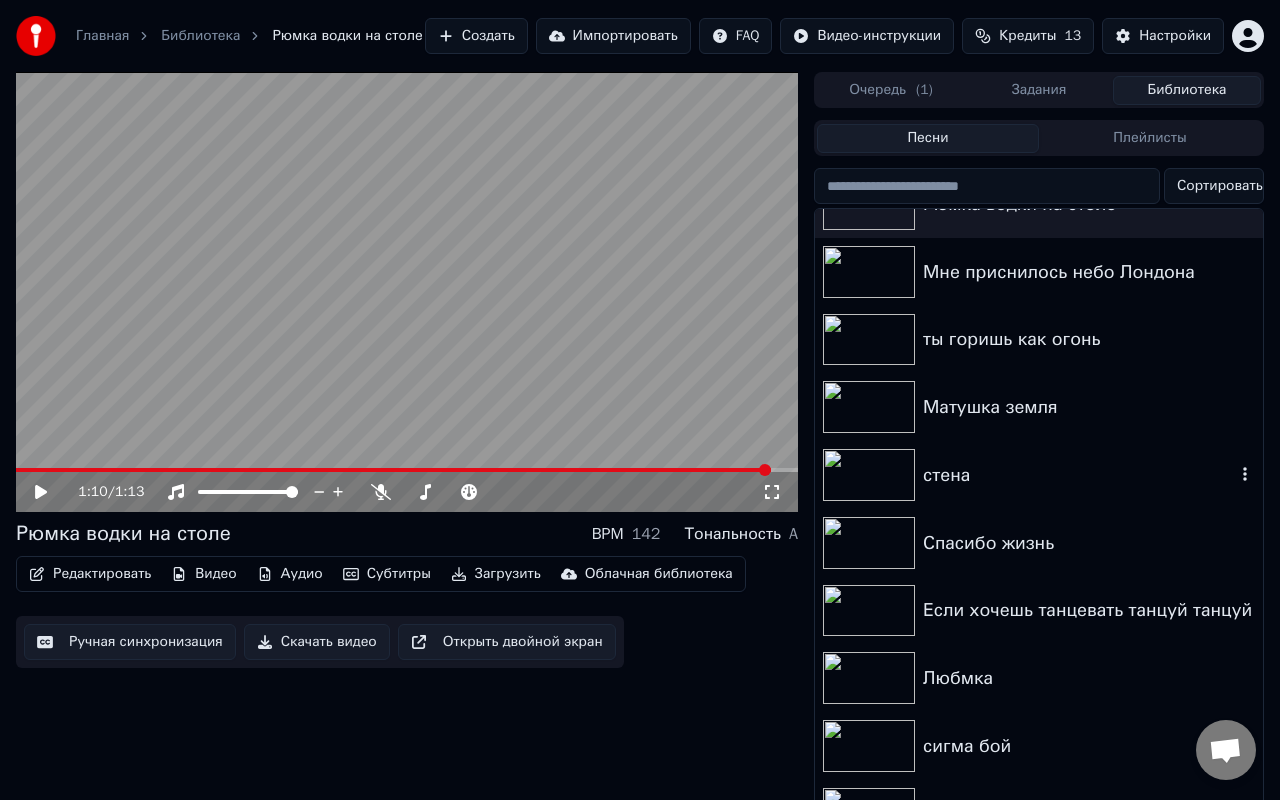 scroll, scrollTop: 0, scrollLeft: 0, axis: both 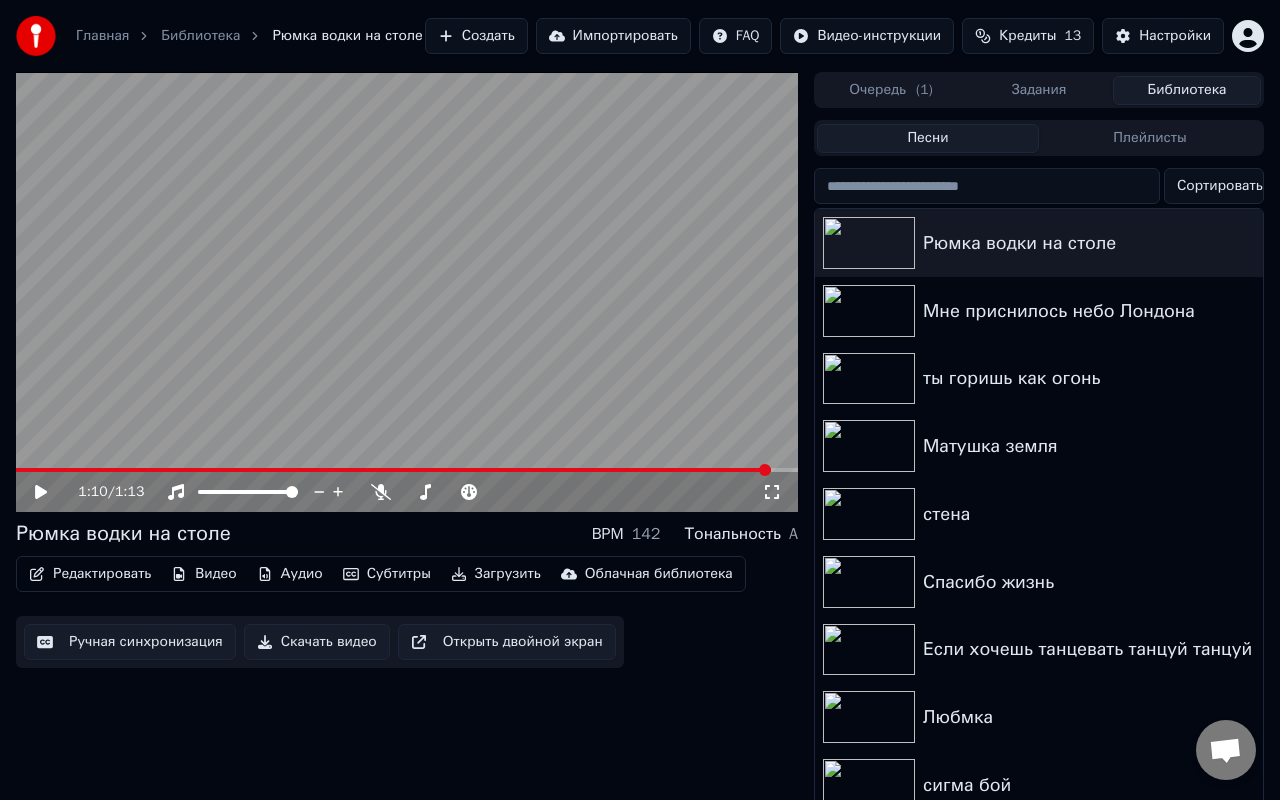 click on "Скачать видео" at bounding box center [317, 642] 